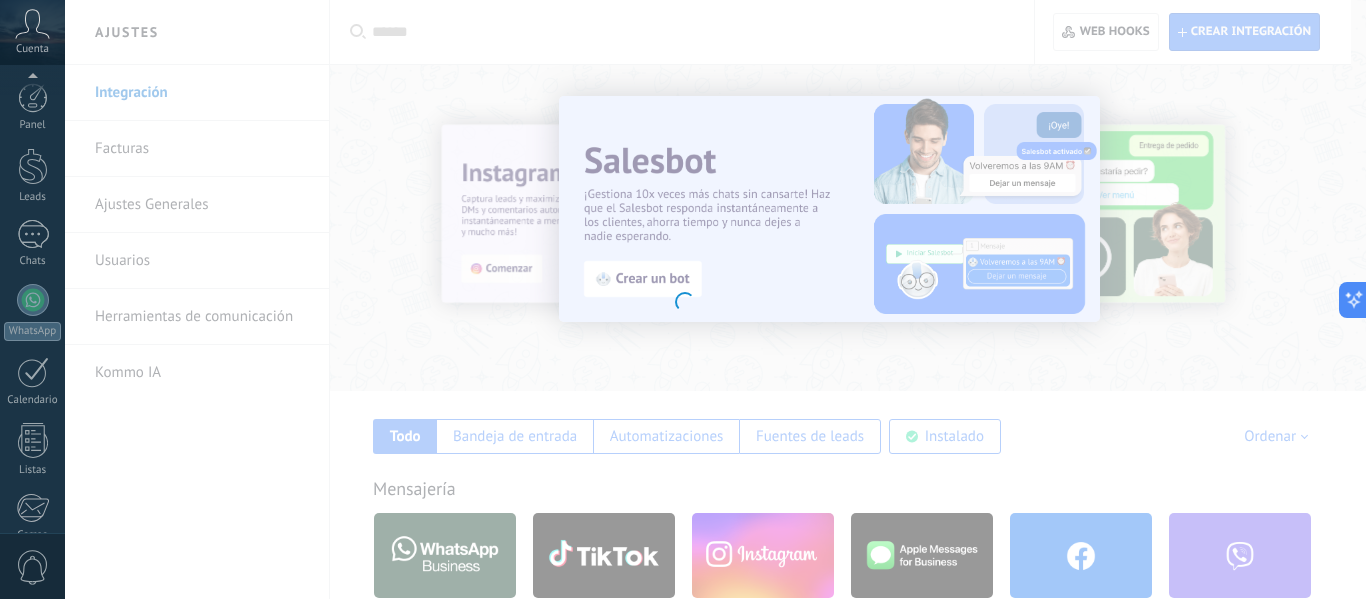 scroll, scrollTop: 100, scrollLeft: 0, axis: vertical 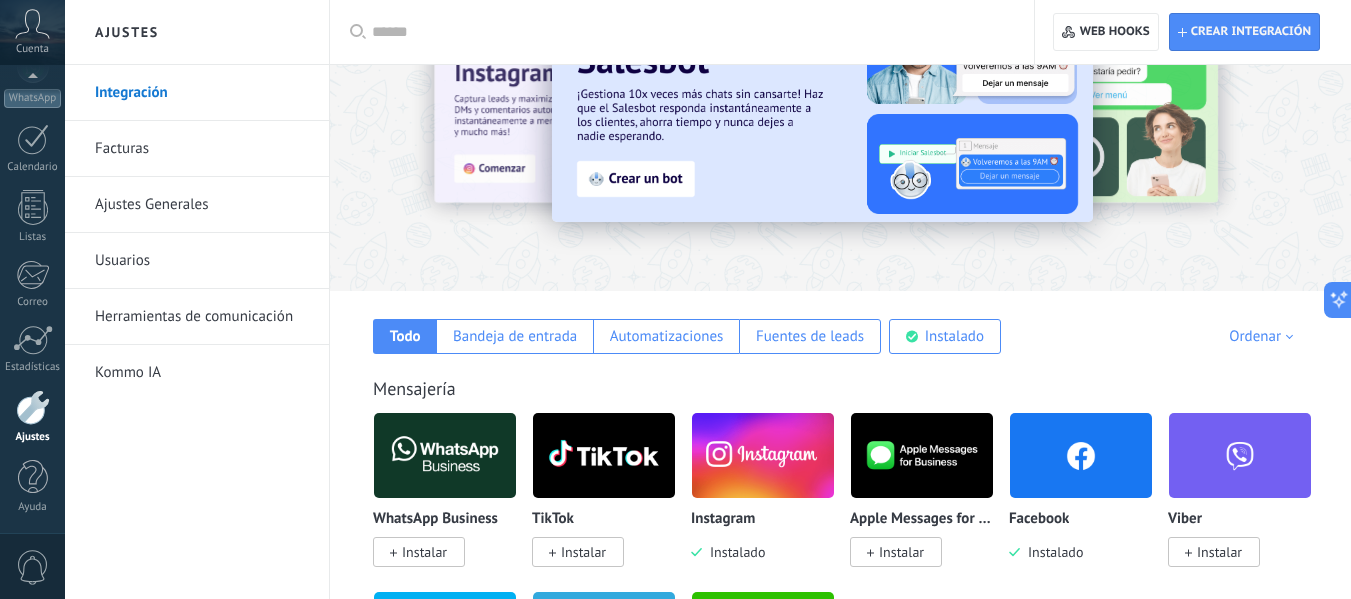click at bounding box center [763, 455] 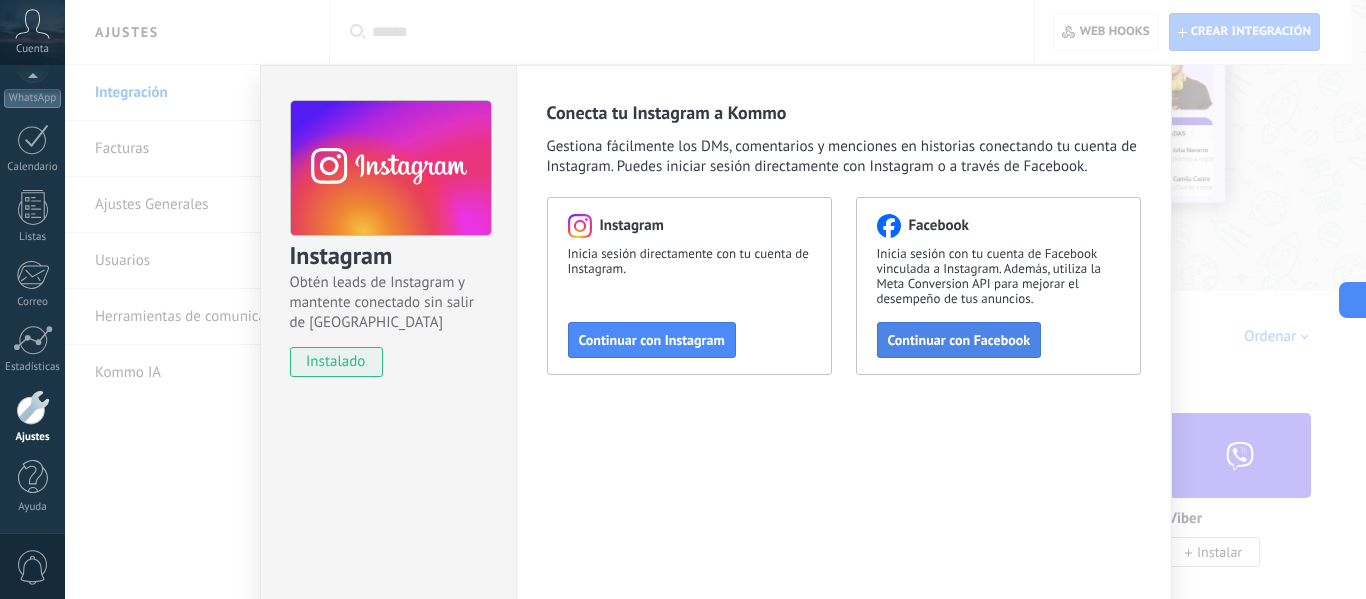 click on "Continuar con Facebook" at bounding box center (959, 340) 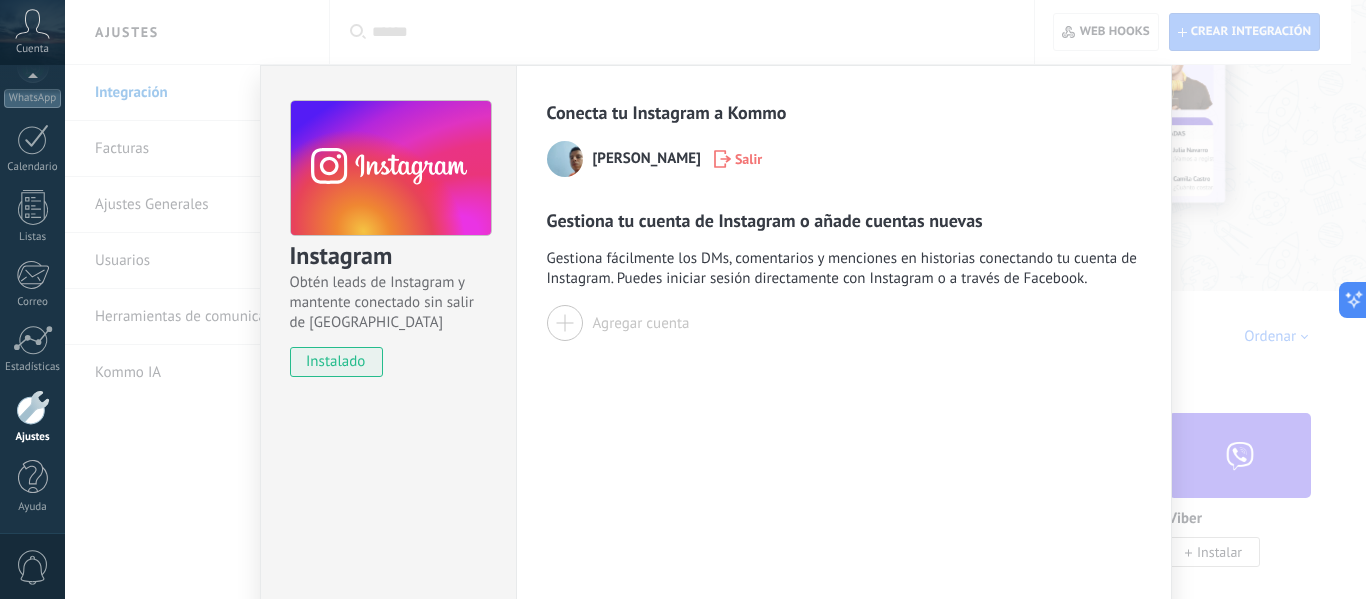 click at bounding box center (565, 323) 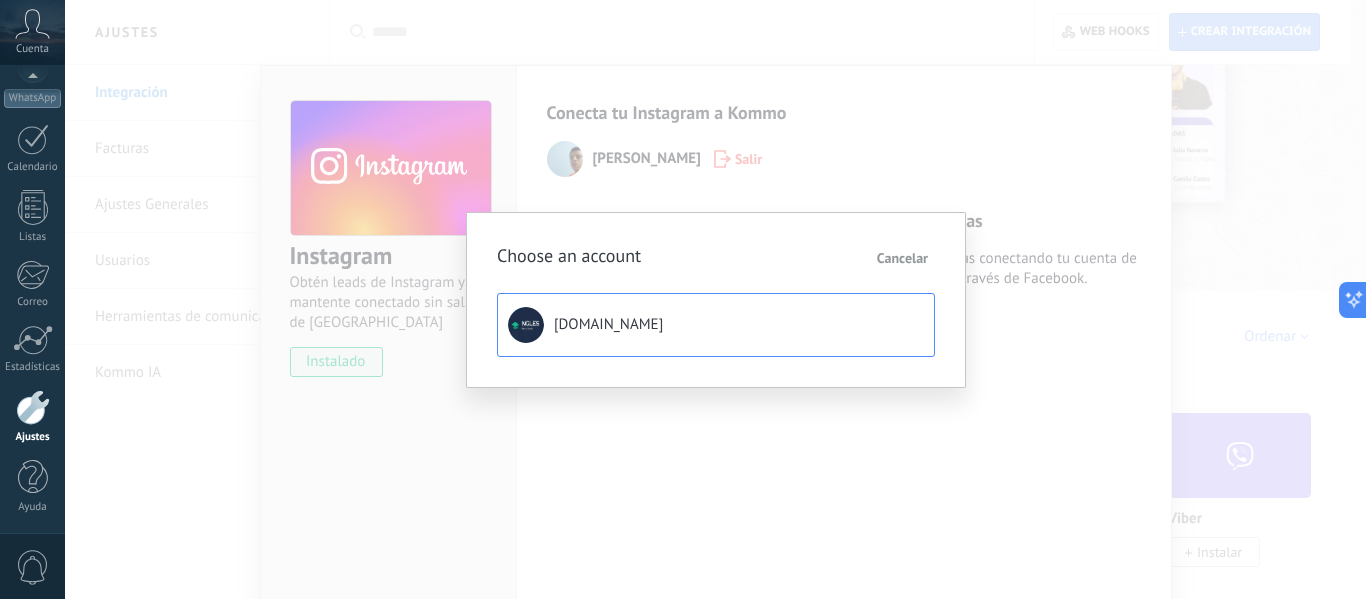 click on "[DOMAIN_NAME]" at bounding box center (608, 325) 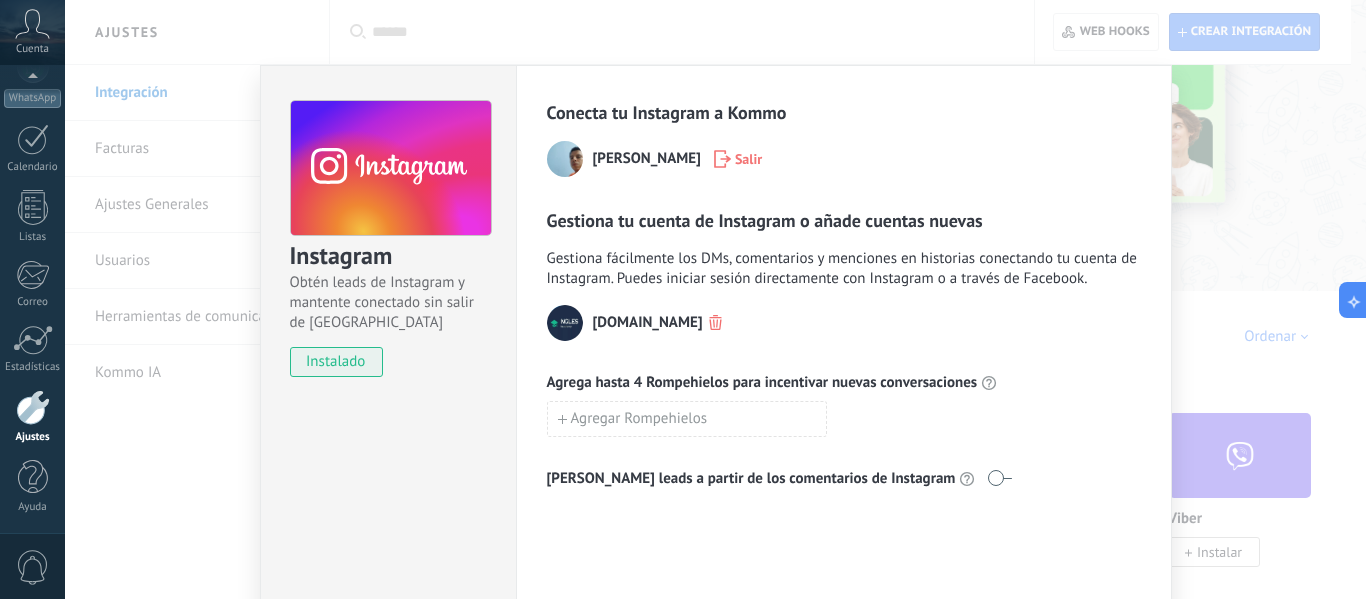 click on "Instagram Obtén leads de Instagram y mantente conectado sin salir de Kommo instalado Conecta tu Instagram a Kommo [PERSON_NAME] Salir Gestiona tu cuenta de Instagram o añade cuentas nuevas Gestiona fácilmente los DMs, comentarios y menciones en historias conectando tu cuenta de Instagram. Puedes iniciar sesión directamente con Instagram o a través de Facebook. [DOMAIN_NAME] Agrega hasta 4 Rompehielos para incentivar nuevas conversaciones Agregar Rompehielos Genera leads a partir de los comentarios de Instagram" at bounding box center [715, 299] 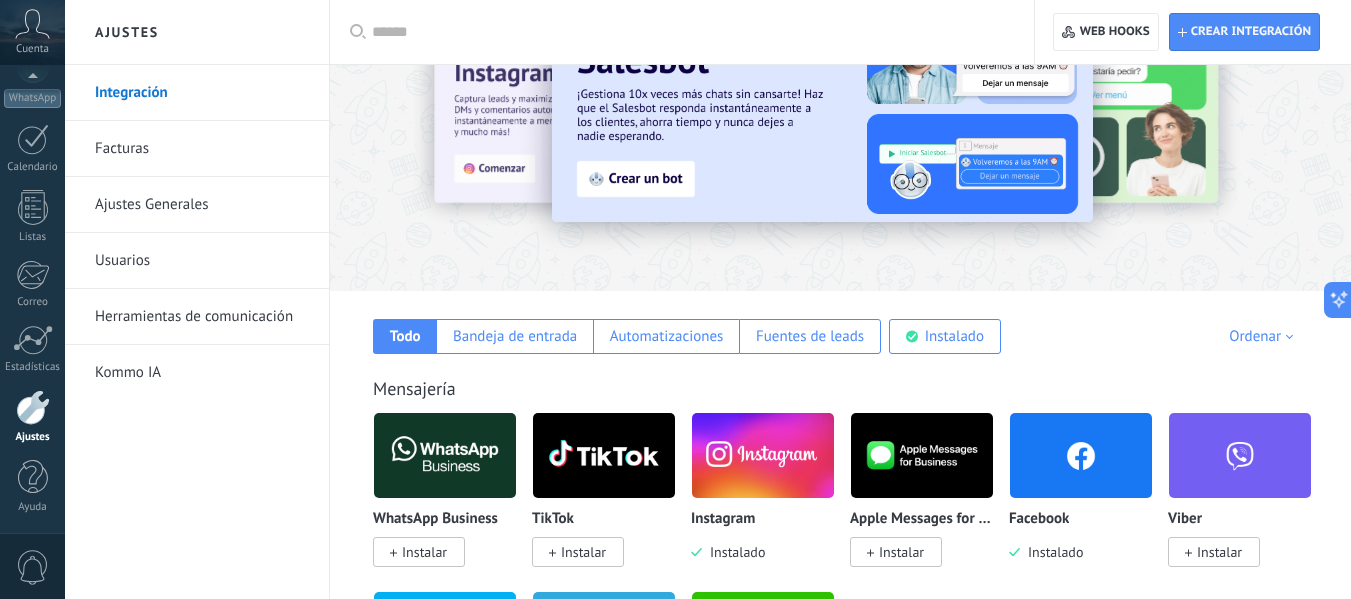 click on "Herramientas de comunicación" at bounding box center [202, 317] 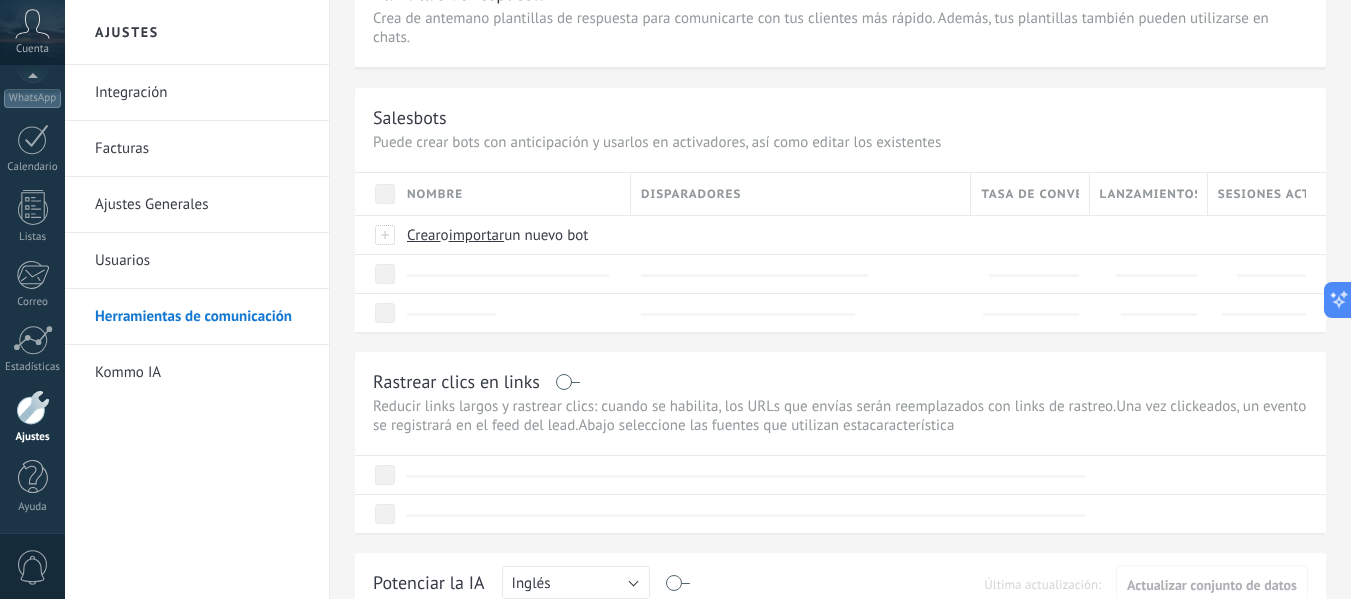 scroll, scrollTop: 0, scrollLeft: 0, axis: both 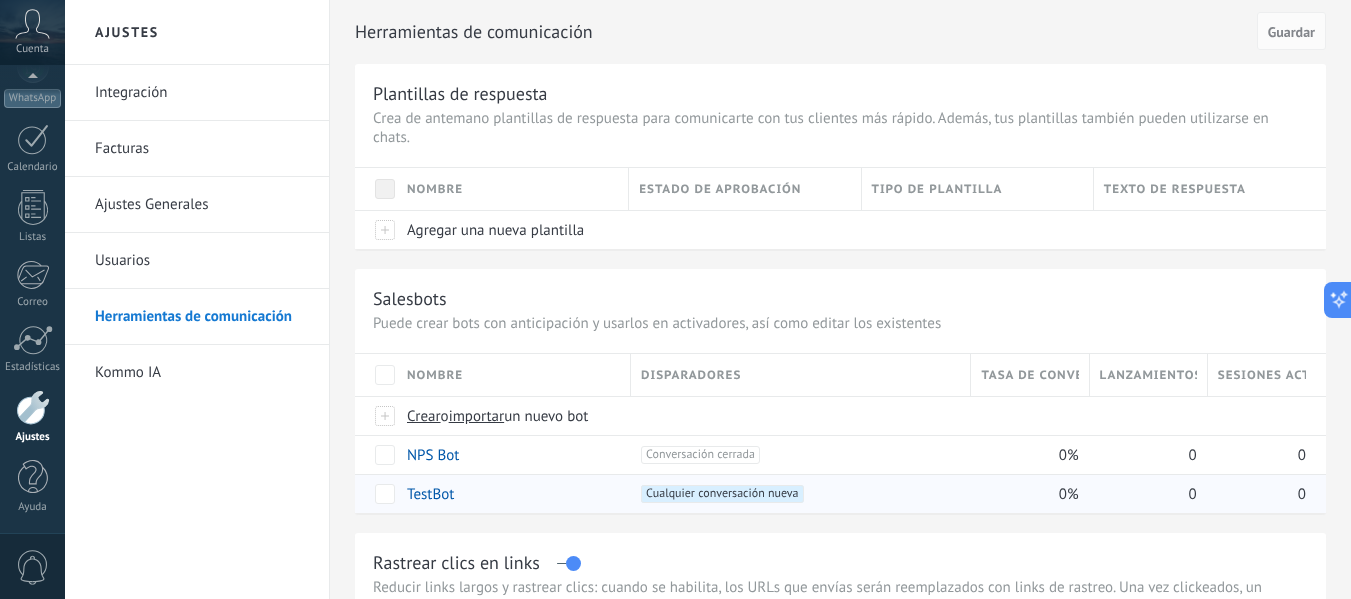 click on "TestBot" at bounding box center [430, 494] 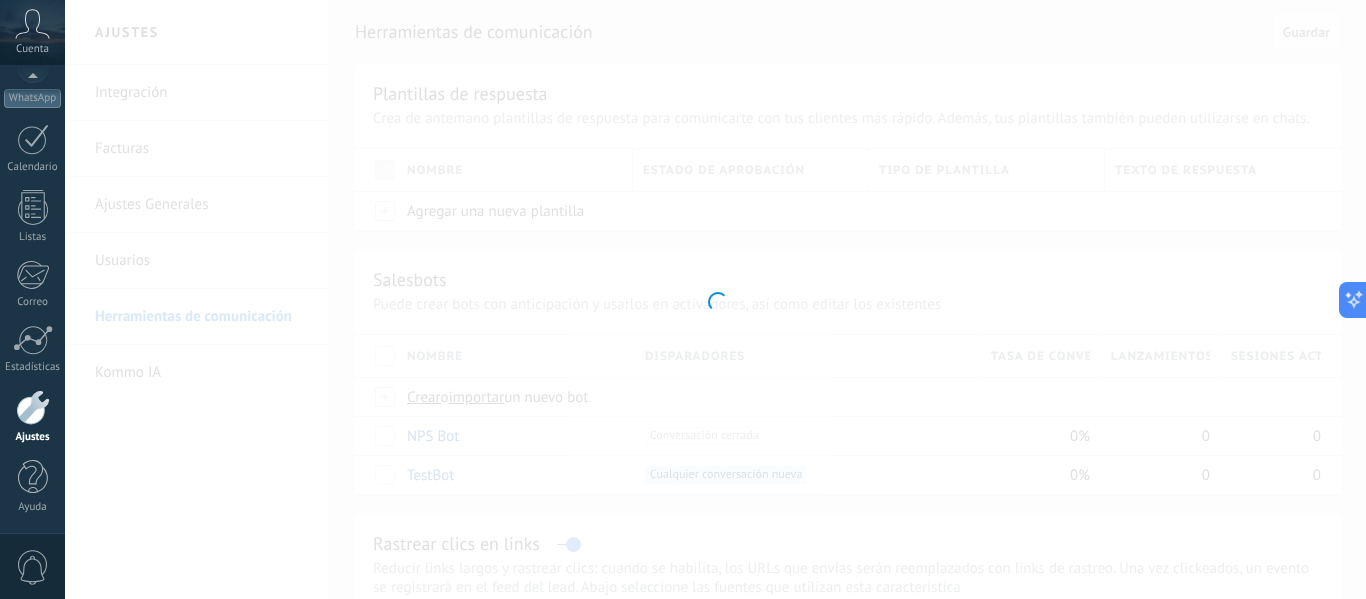 type on "*******" 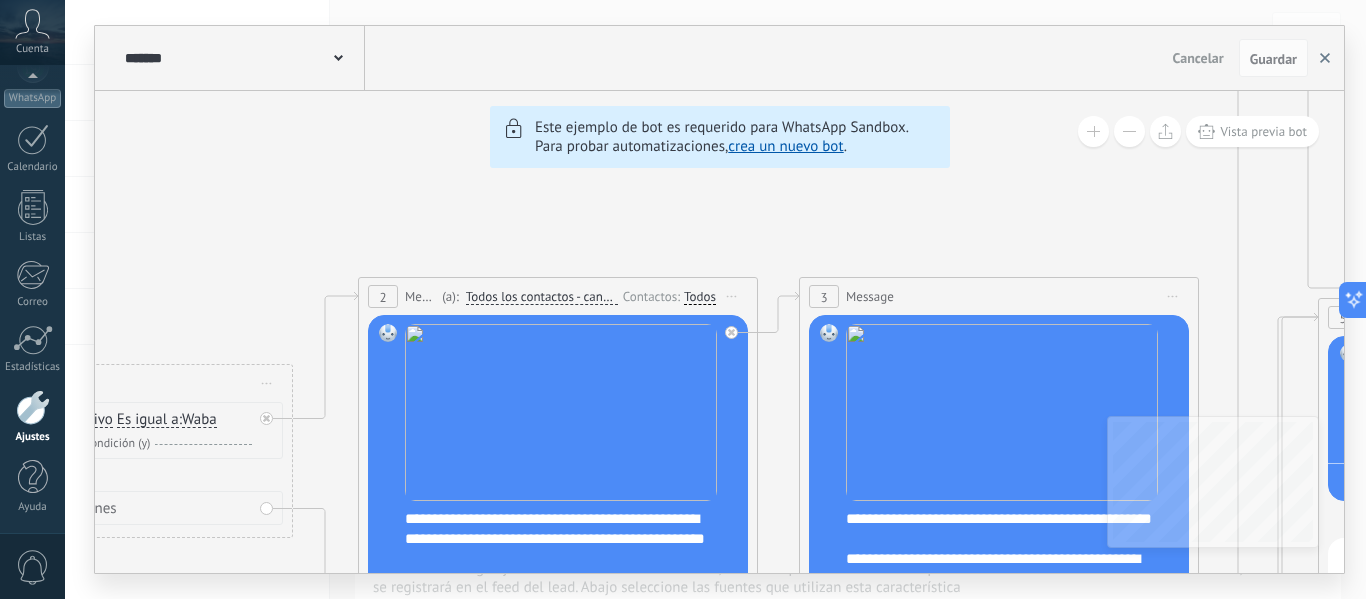 click 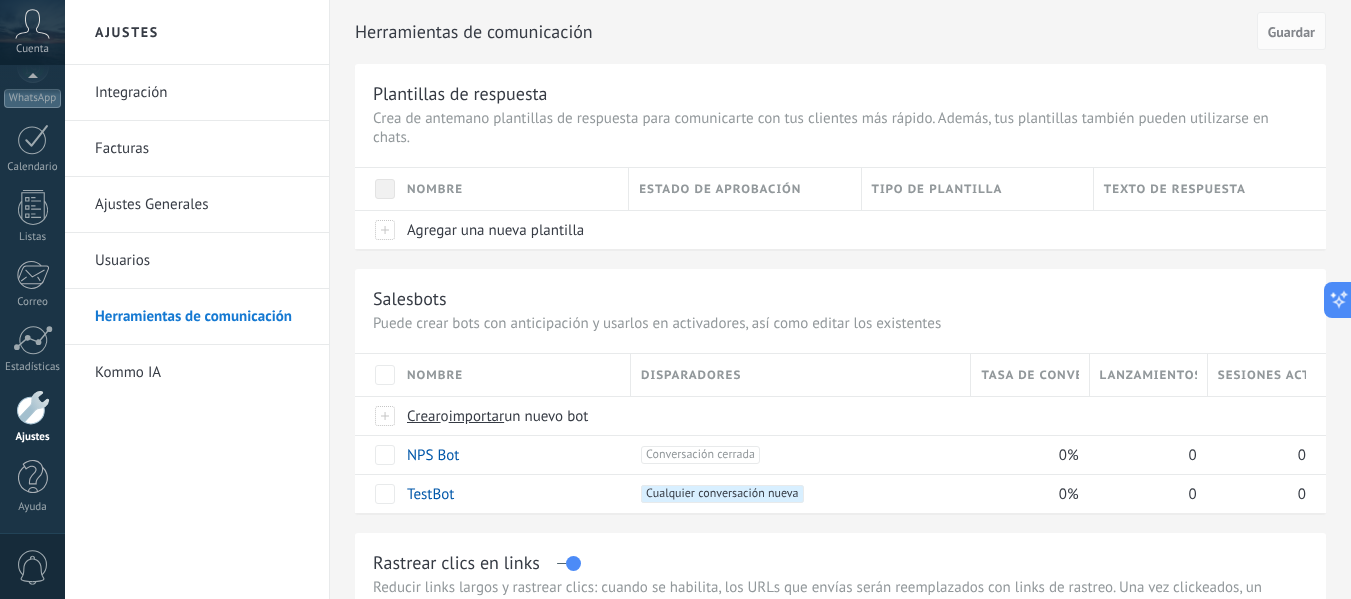 click on "Integración" at bounding box center [202, 93] 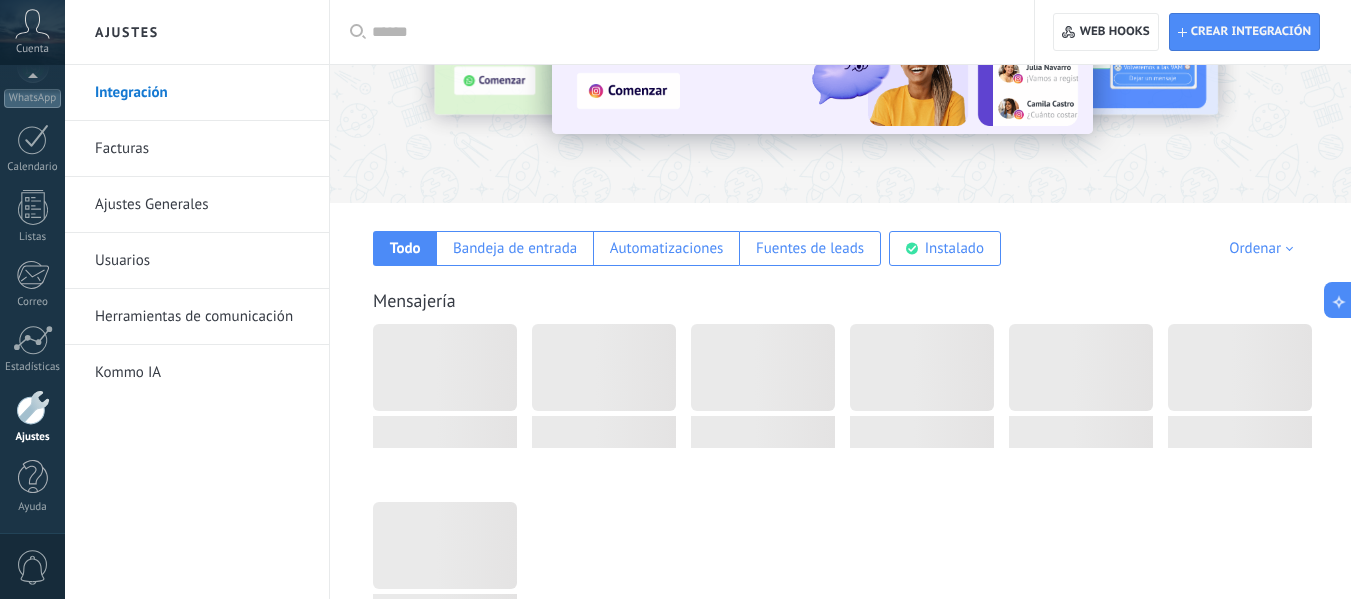 scroll, scrollTop: 300, scrollLeft: 0, axis: vertical 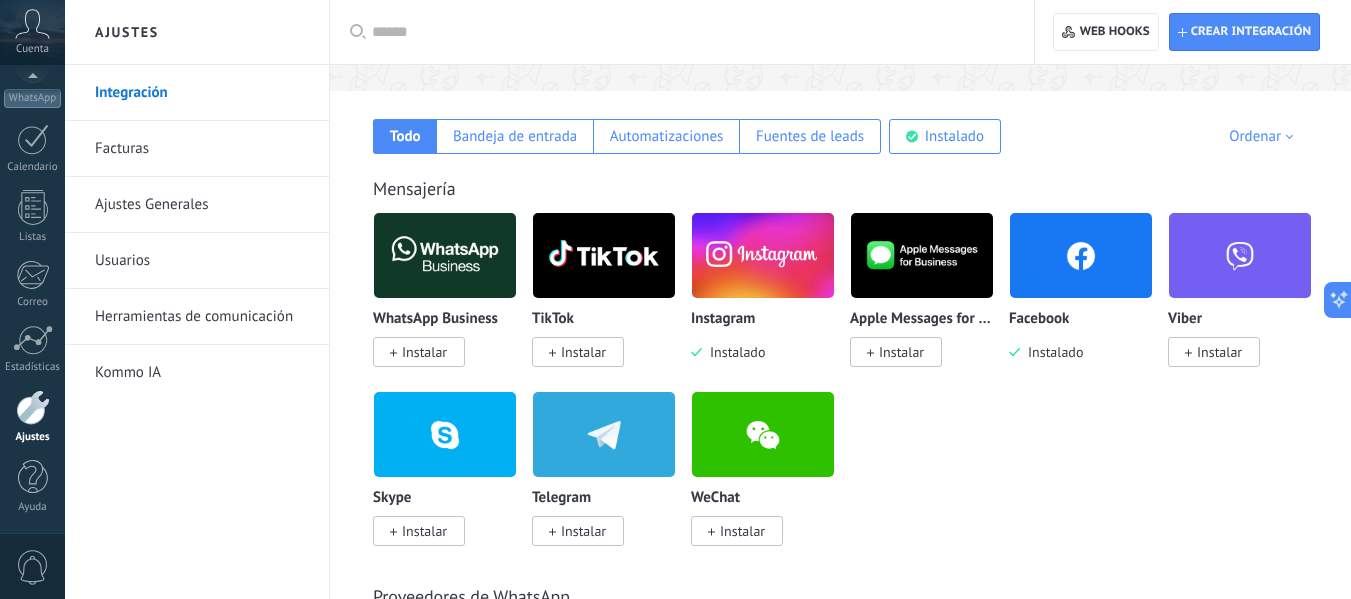 click at bounding box center [763, 255] 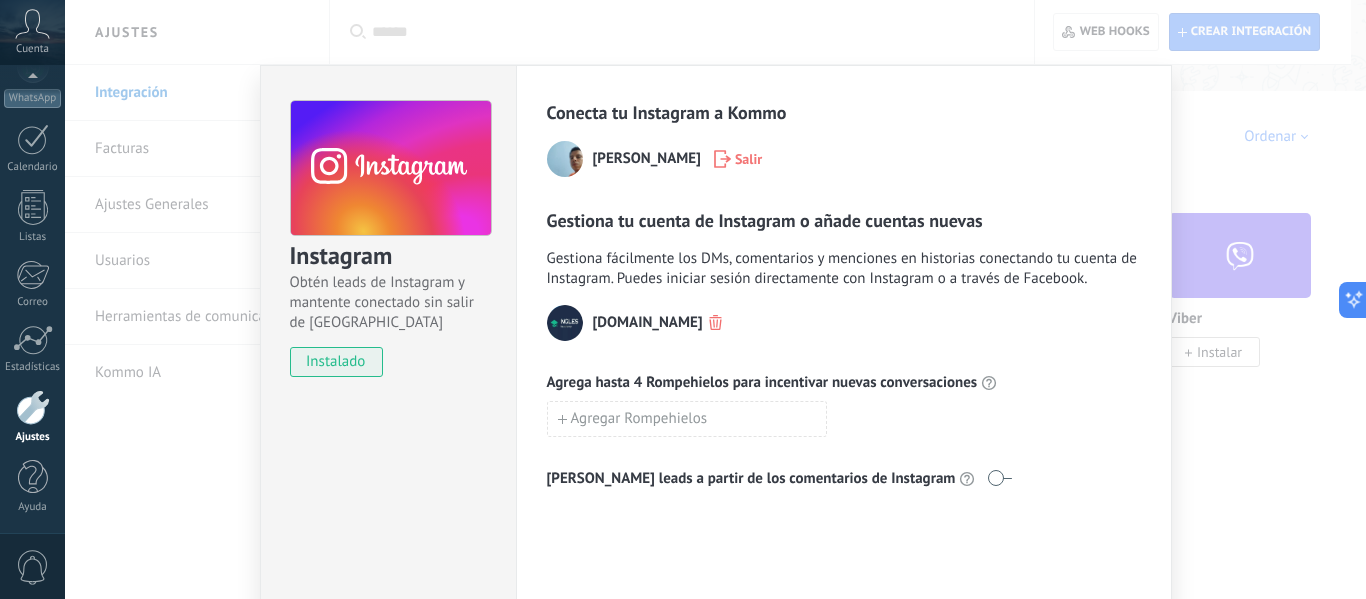 click on "Instagram Obtén leads de Instagram y mantente conectado sin salir de Kommo instalado Conecta tu Instagram a Kommo [PERSON_NAME] Salir Gestiona tu cuenta de Instagram o añade cuentas nuevas Gestiona fácilmente los DMs, comentarios y menciones en historias conectando tu cuenta de Instagram. Puedes iniciar sesión directamente con Instagram o a través de Facebook. [DOMAIN_NAME] Agrega hasta 4 Rompehielos para incentivar nuevas conversaciones Agregar Rompehielos Genera leads a partir de los comentarios de Instagram" at bounding box center [715, 299] 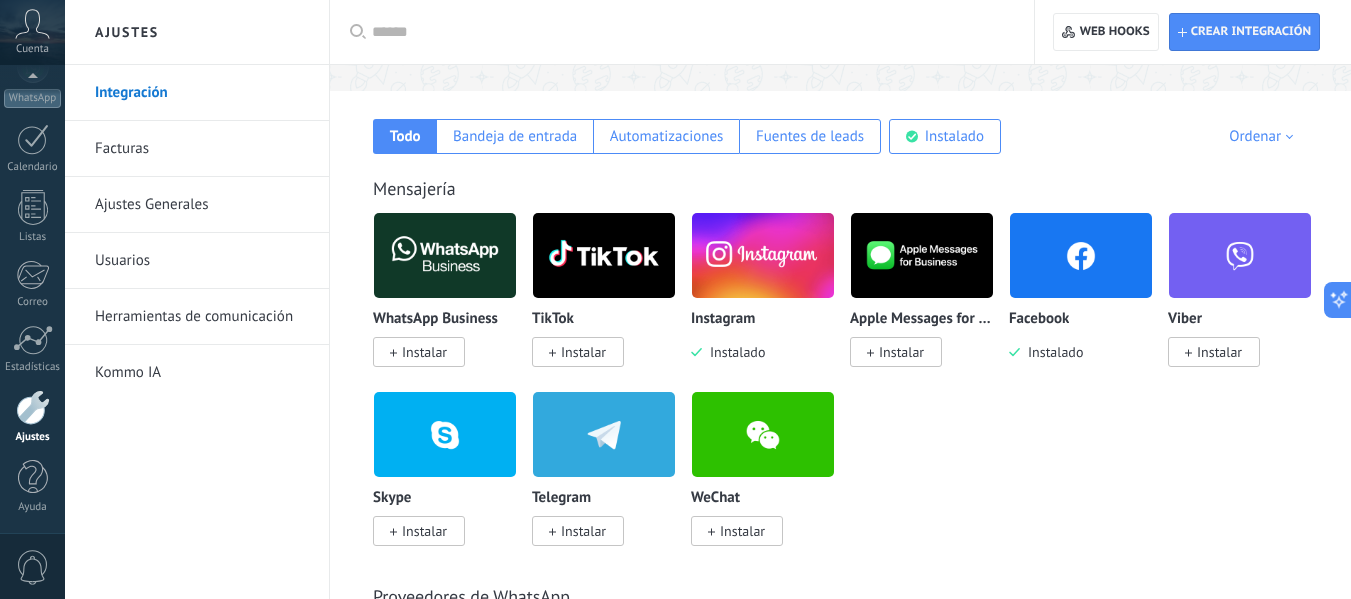 click on "Herramientas de comunicación" at bounding box center (202, 317) 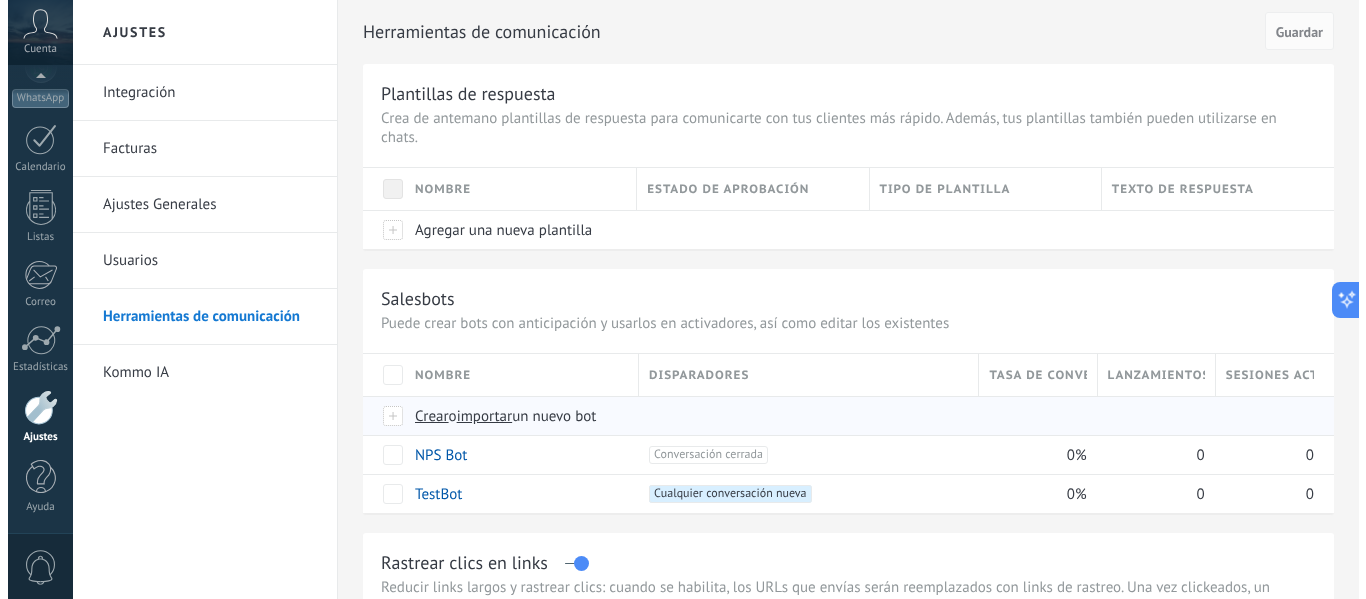 scroll, scrollTop: 0, scrollLeft: 0, axis: both 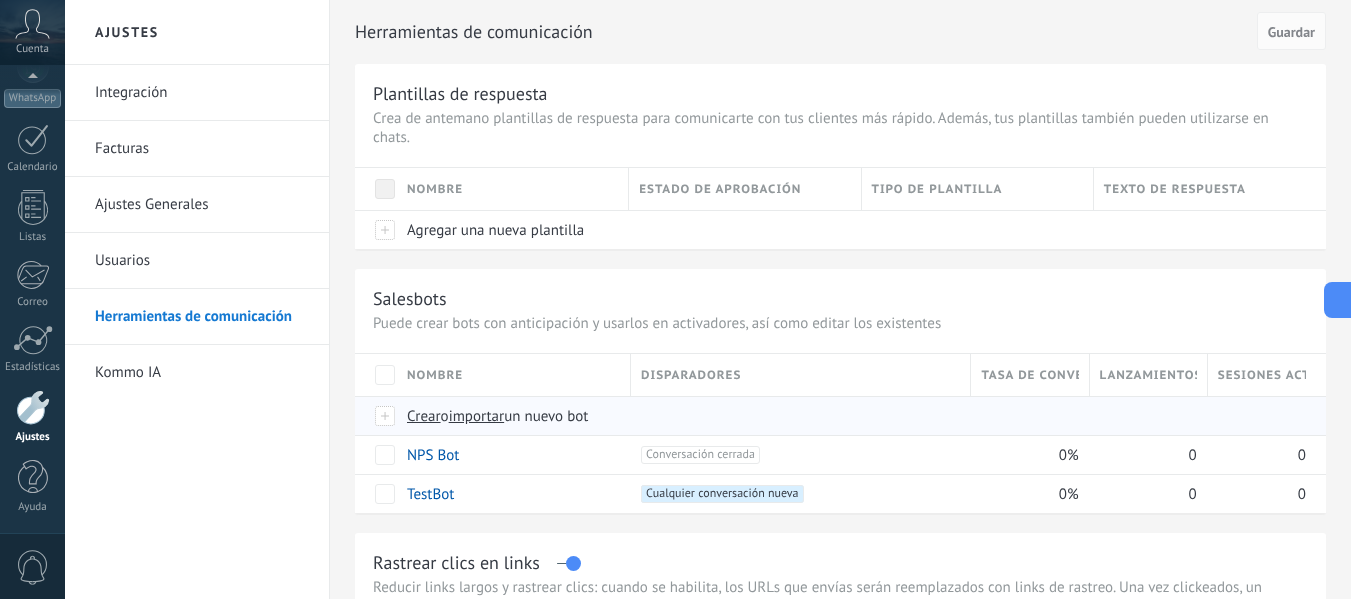 click on "Crear" at bounding box center [424, 416] 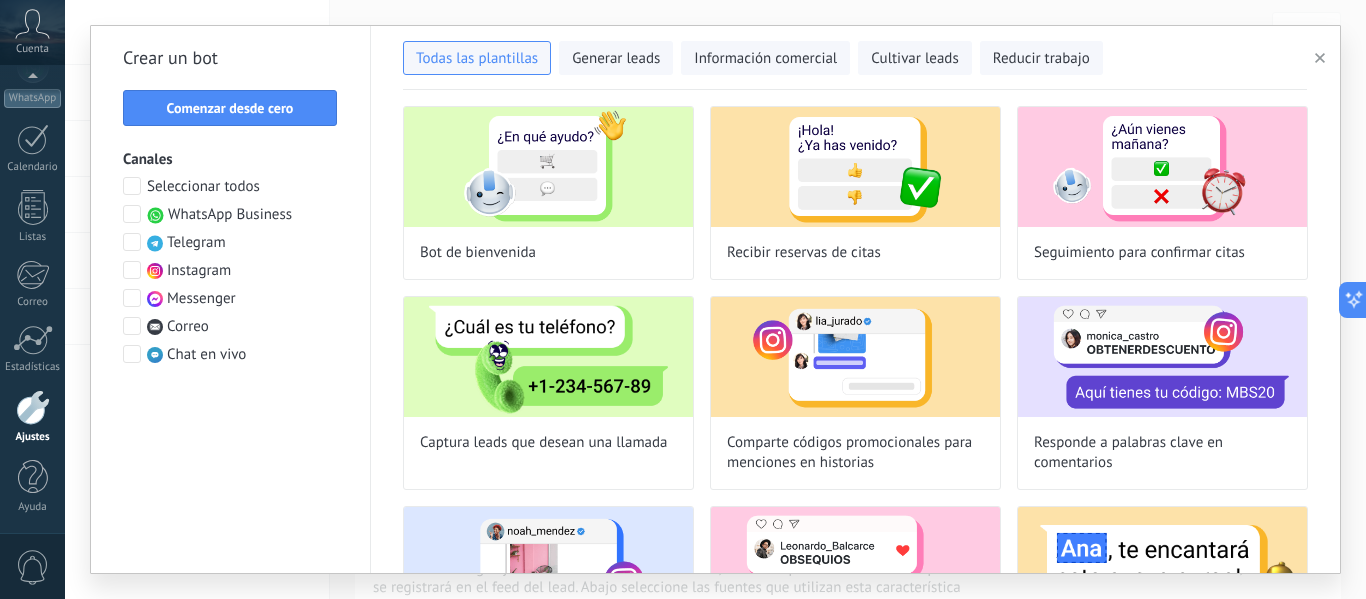 type on "**********" 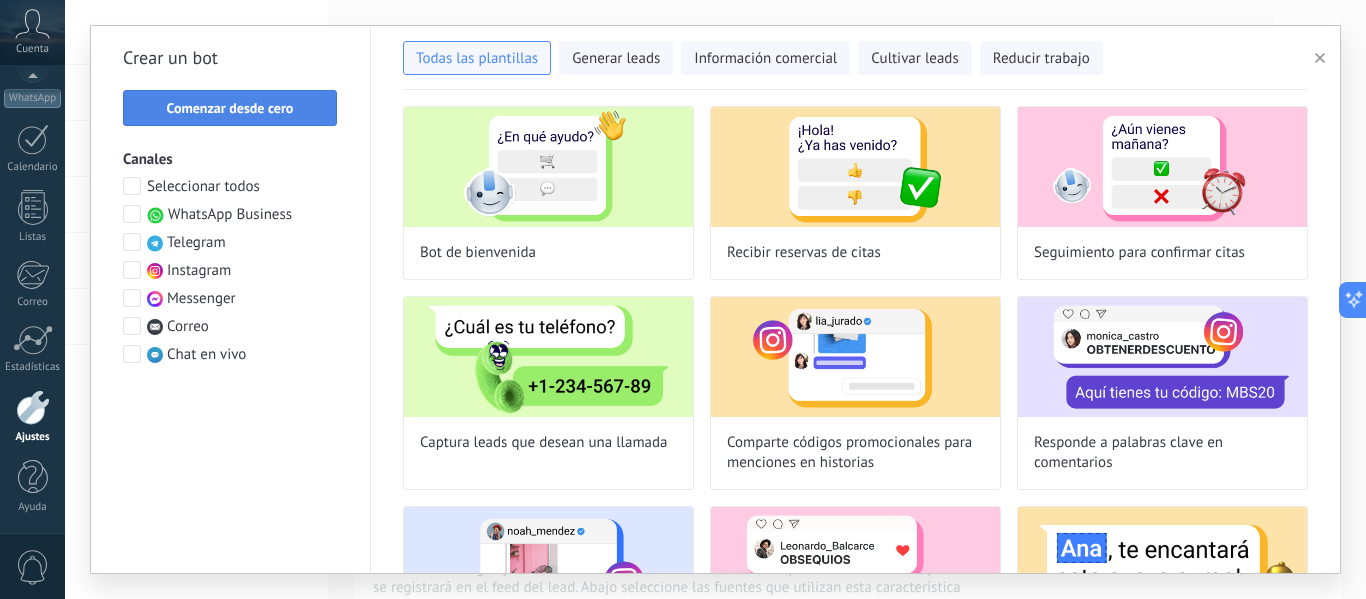 click on "Comenzar desde cero" at bounding box center [230, 108] 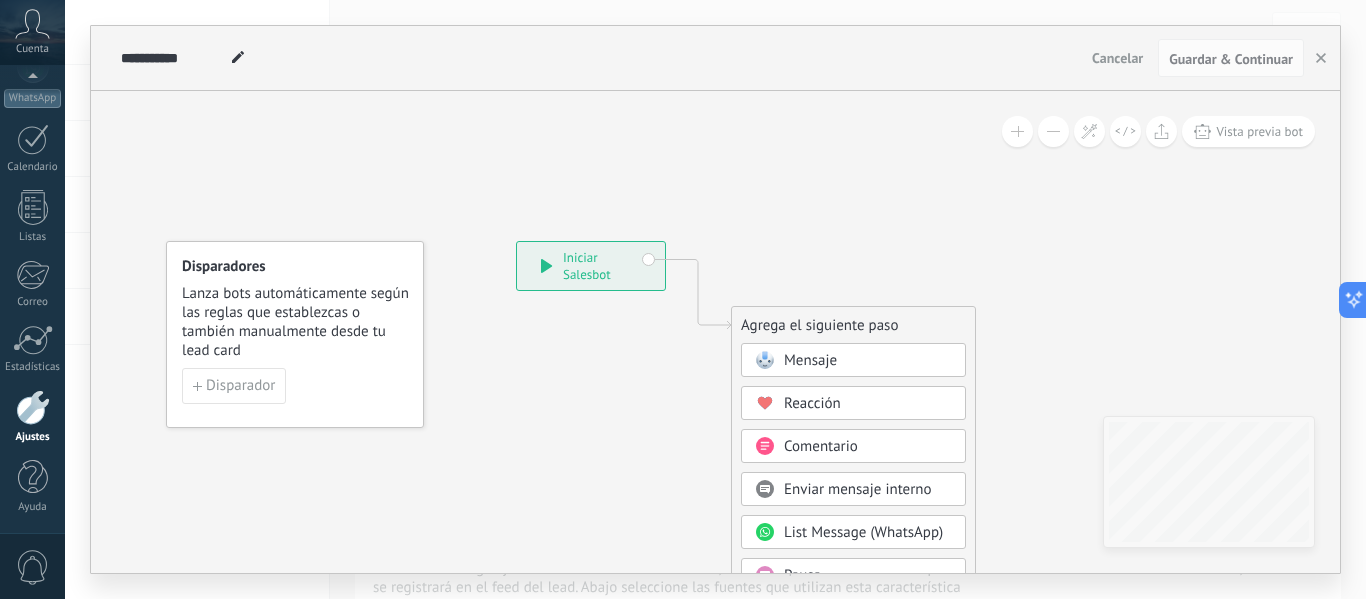 click on "Mensaje" at bounding box center [810, 360] 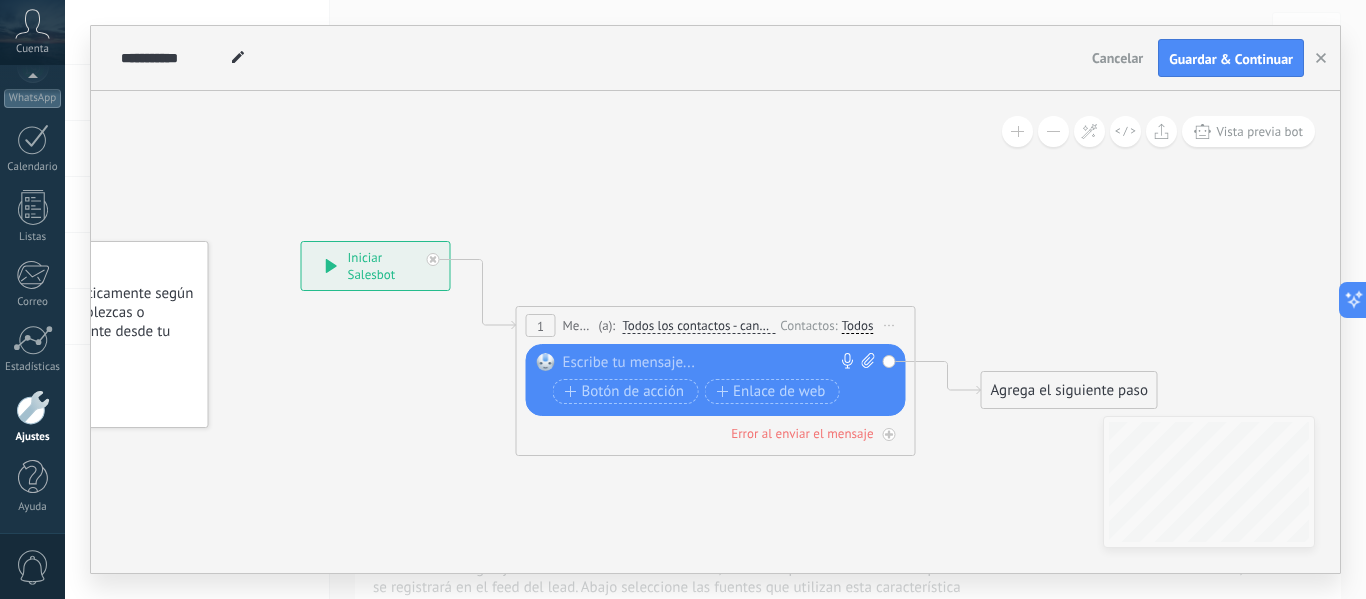 click at bounding box center [711, 363] 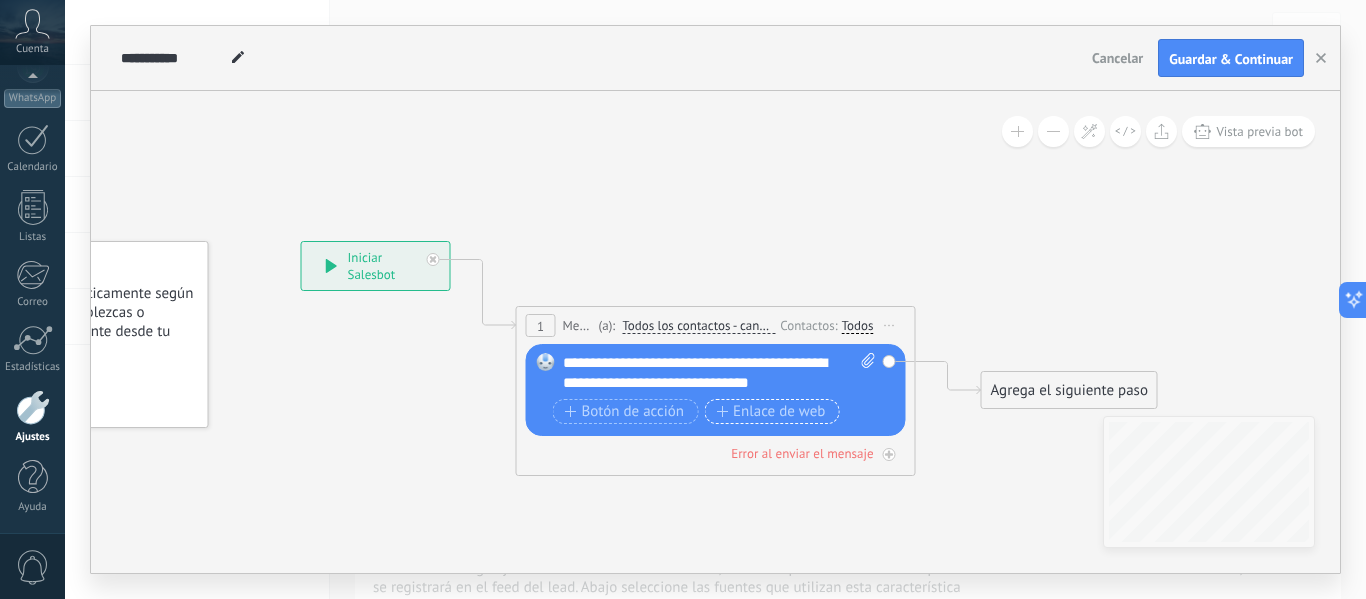 click on "Enlace de web" at bounding box center (770, 412) 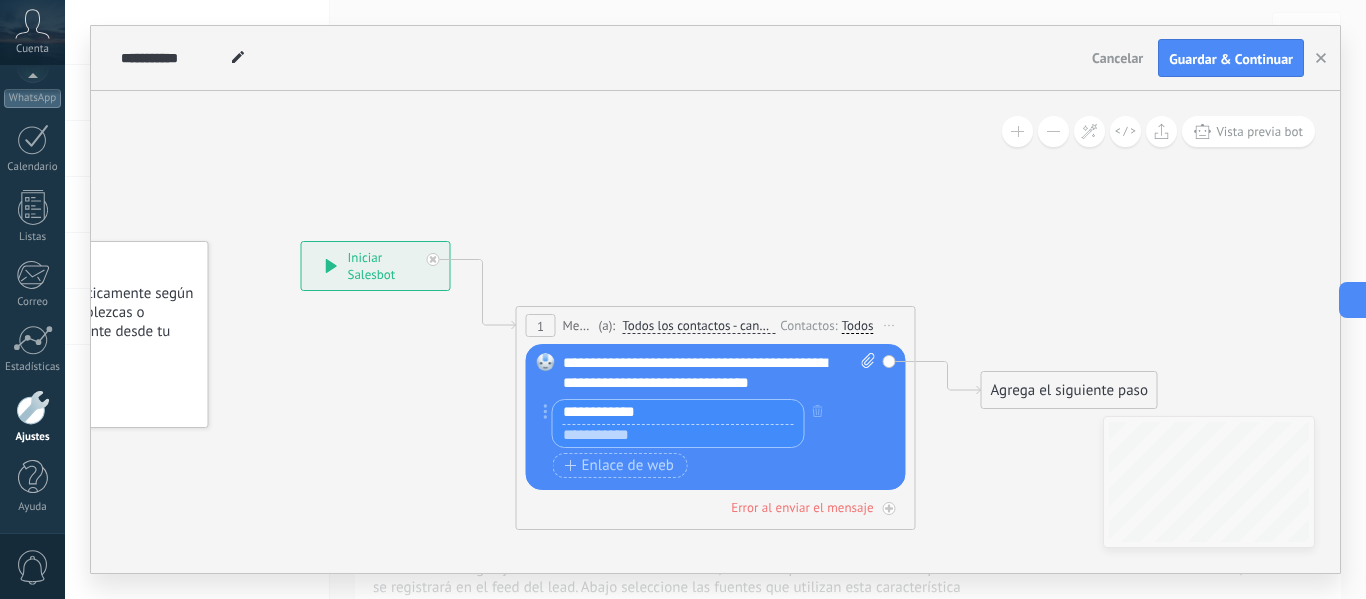 type on "**********" 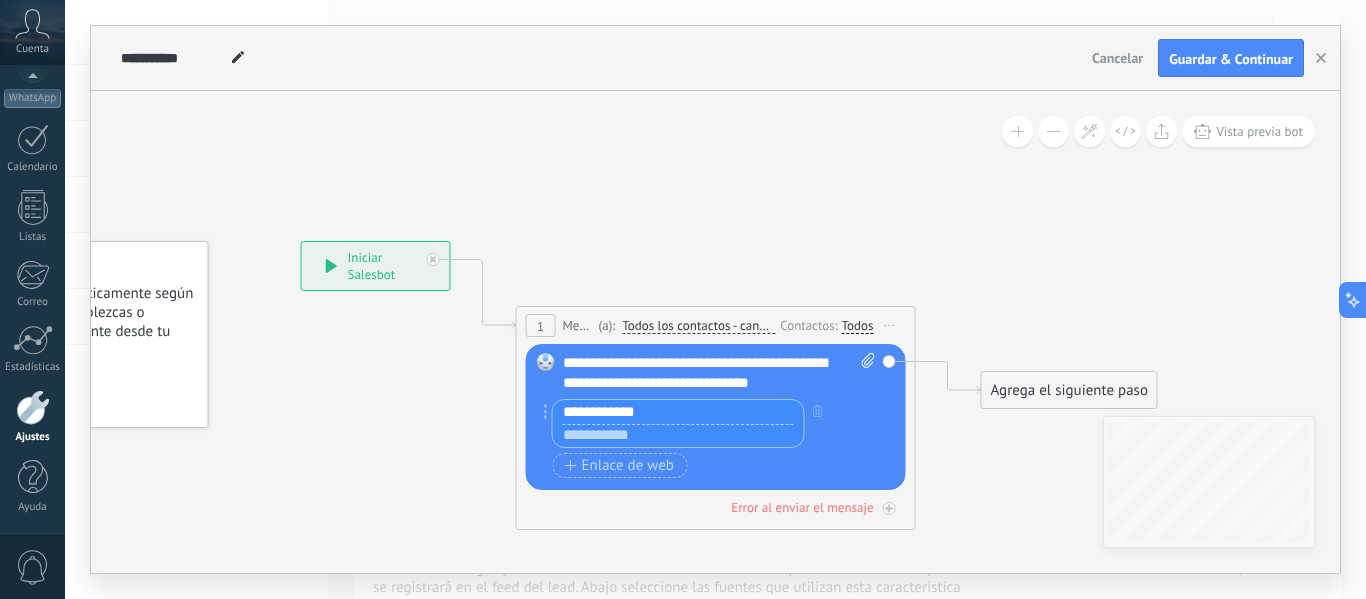 click at bounding box center [678, 436] 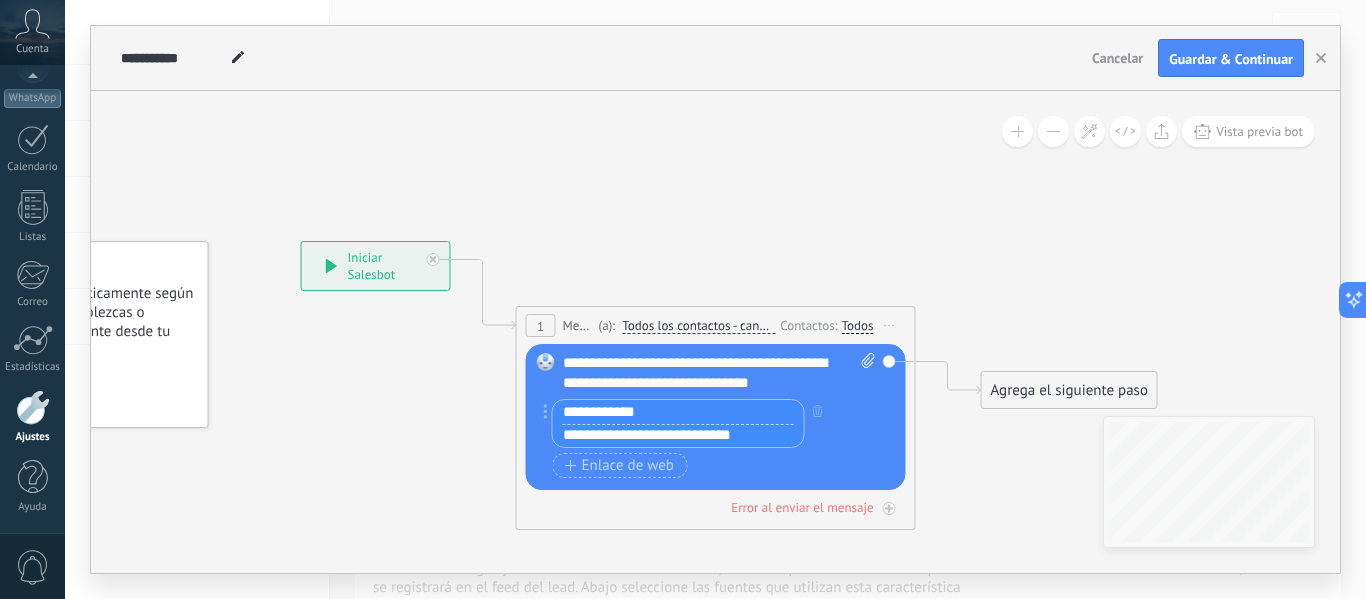 type on "**********" 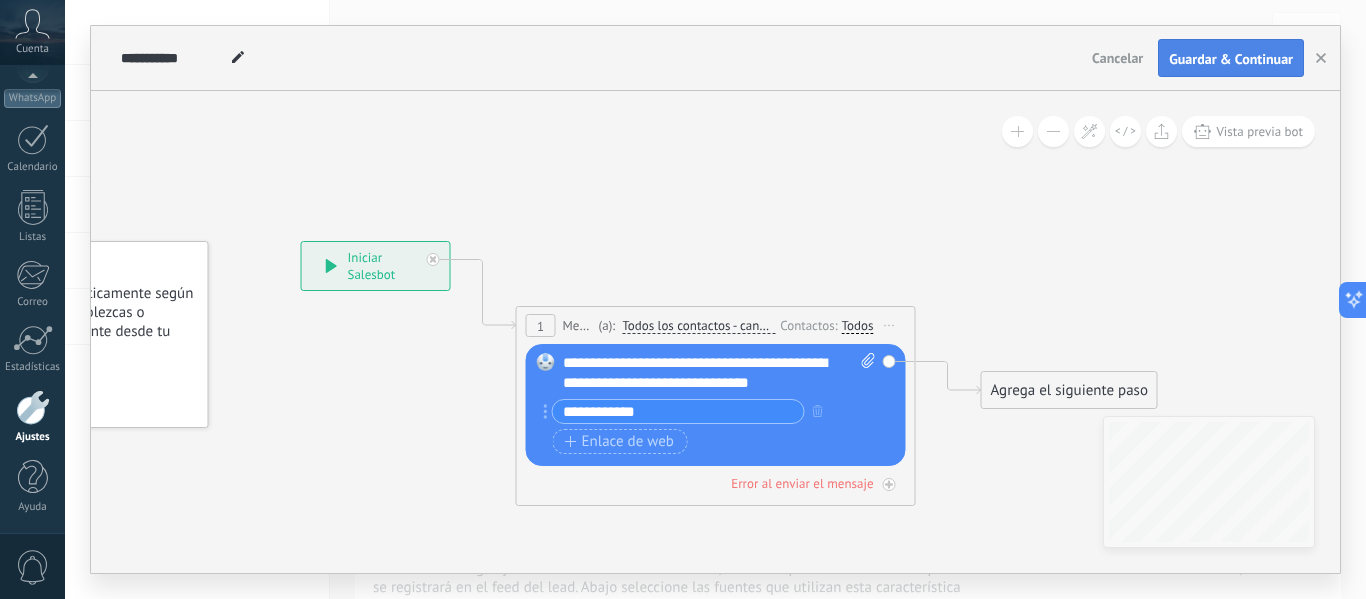 click on "Guardar & Continuar" at bounding box center (1231, 59) 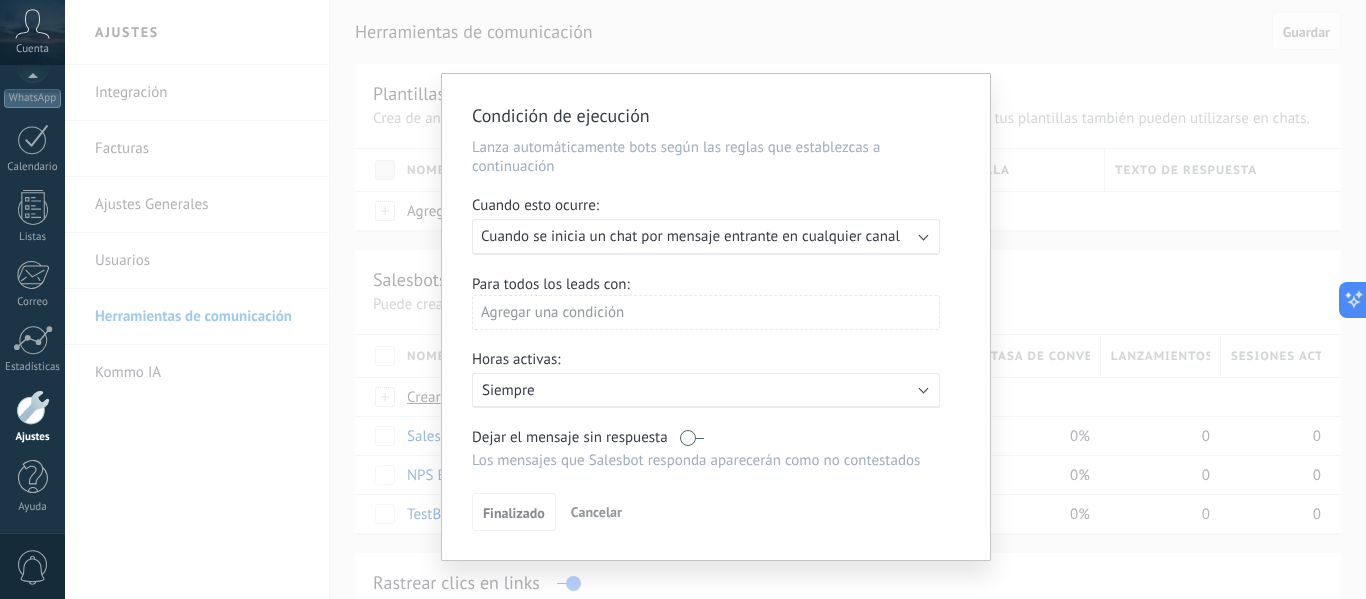 click on "Cuando se inicia un chat por mensaje entrante en cualquier canal" at bounding box center [690, 236] 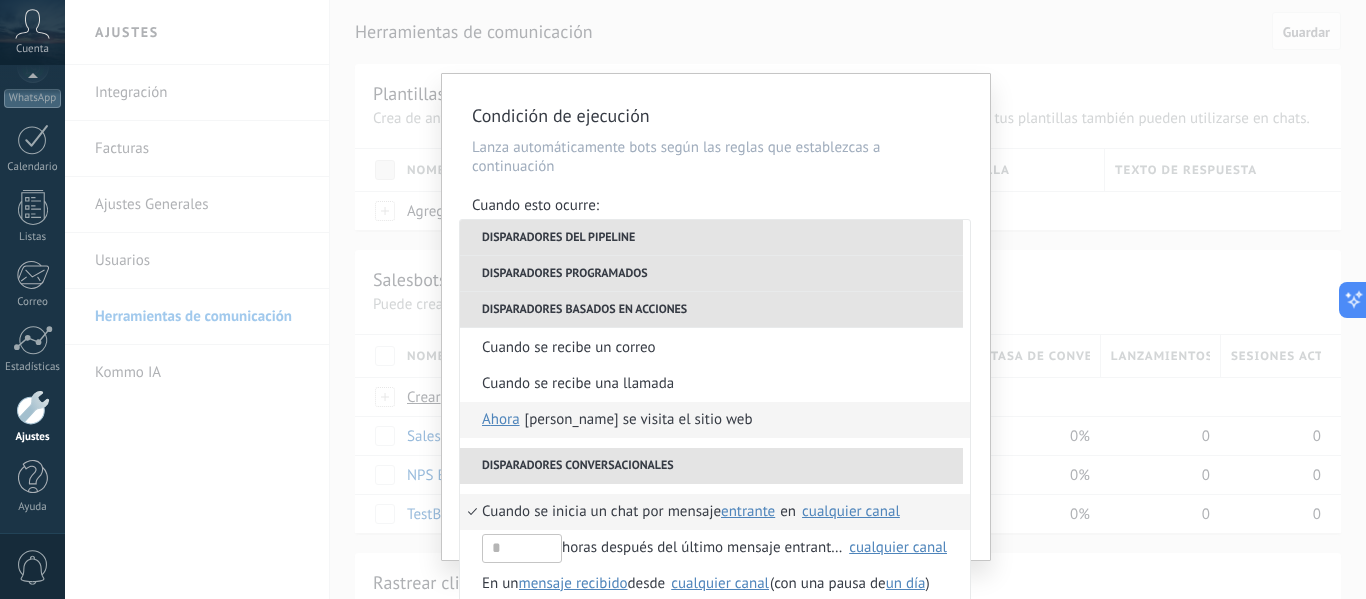 scroll, scrollTop: 400, scrollLeft: 0, axis: vertical 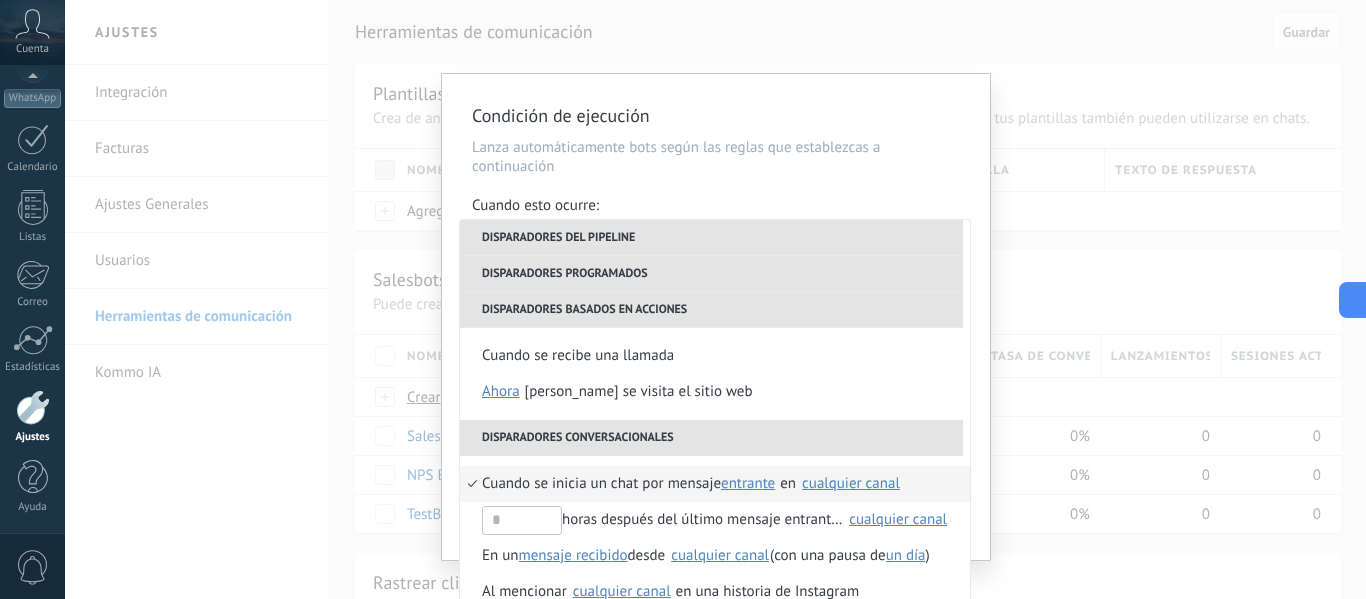 click on "cualquier canal" at bounding box center (851, 483) 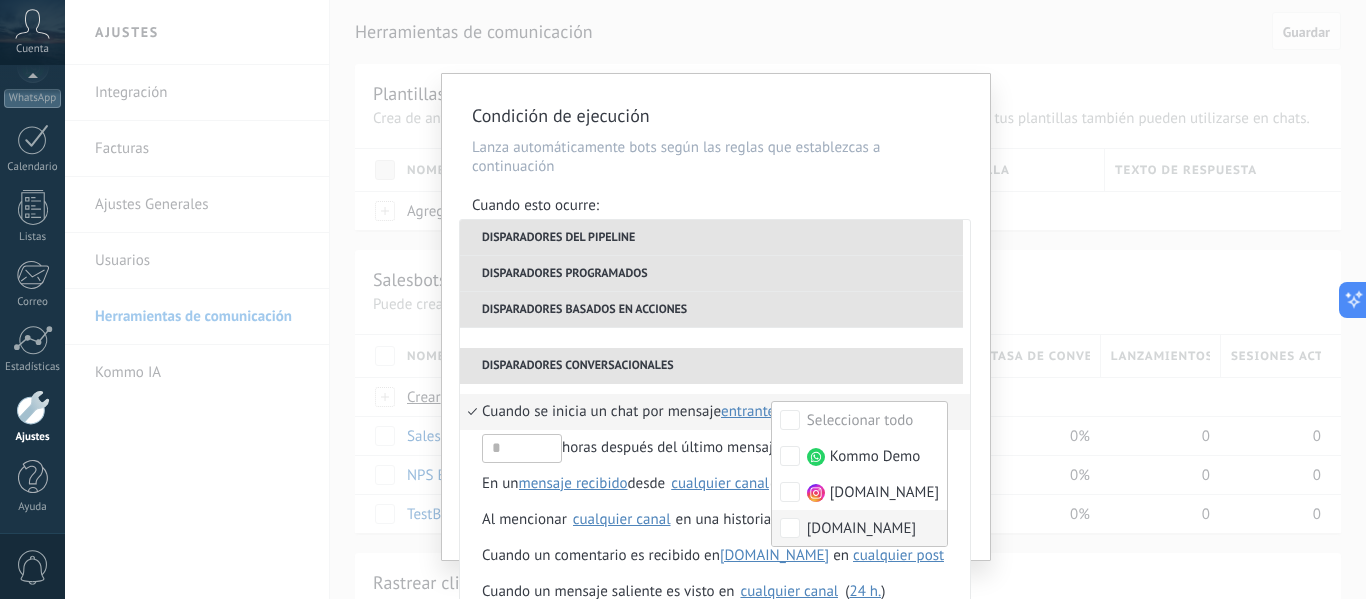 scroll, scrollTop: 500, scrollLeft: 0, axis: vertical 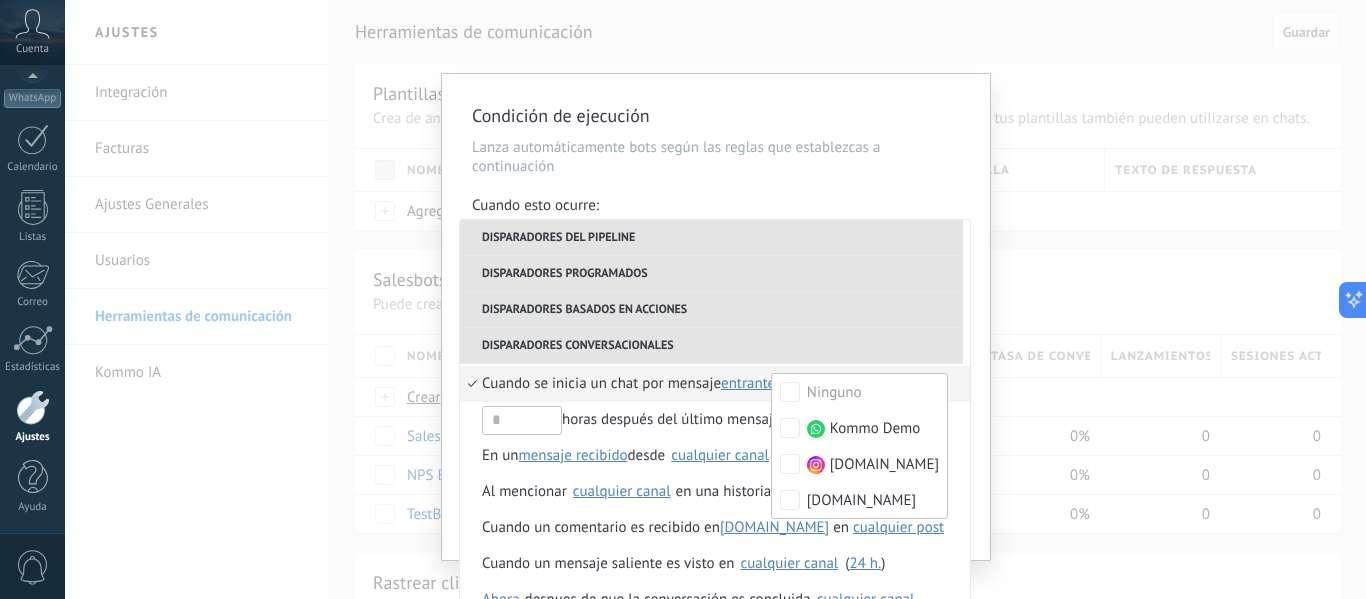 click on "Cuando se inicia un chat por mensaje" at bounding box center [601, 384] 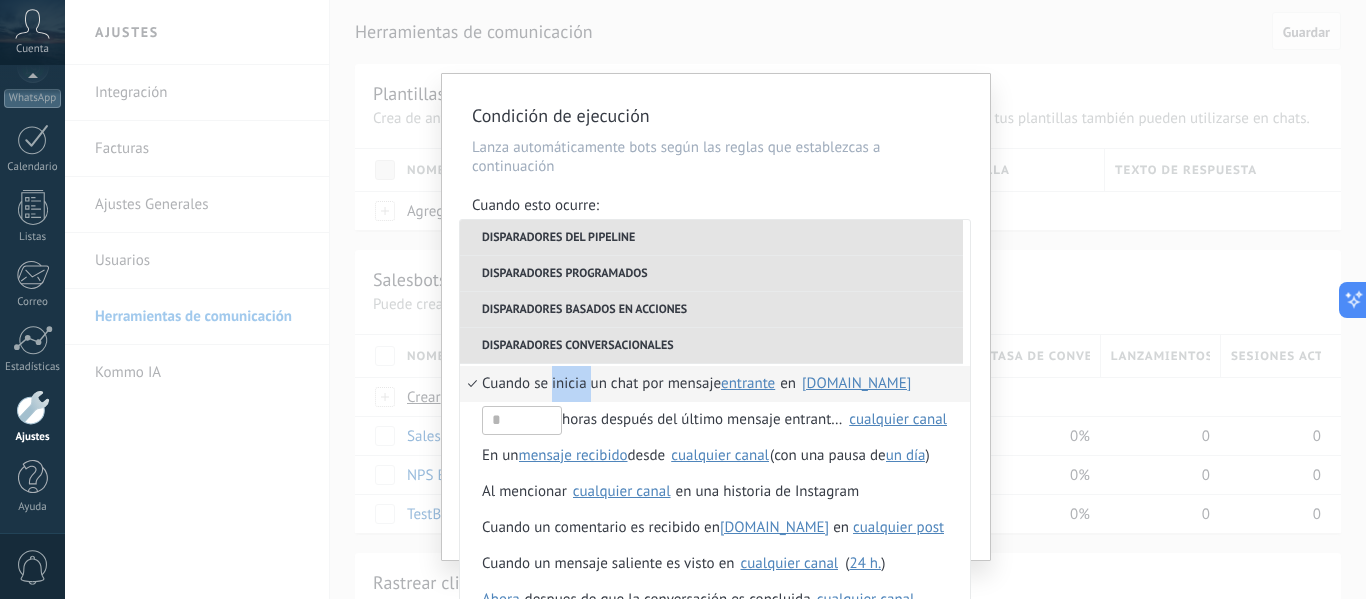 click on "Cuando se inicia un chat por mensaje" at bounding box center (601, 384) 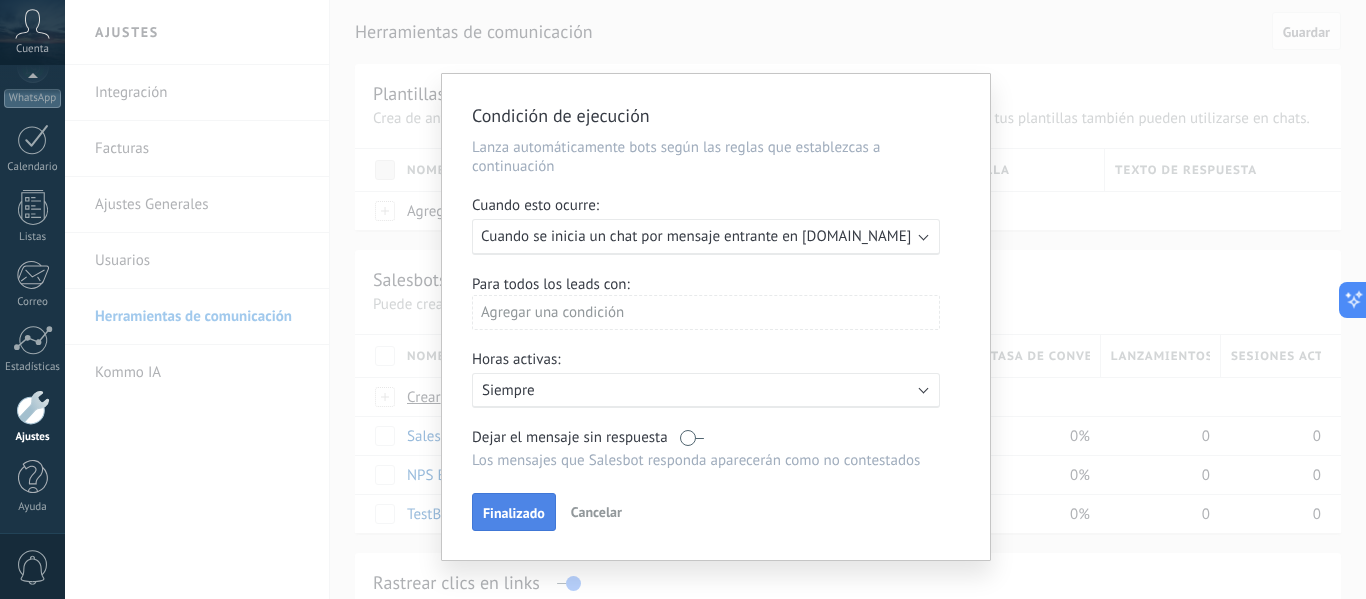 click on "Finalizado" at bounding box center (514, 513) 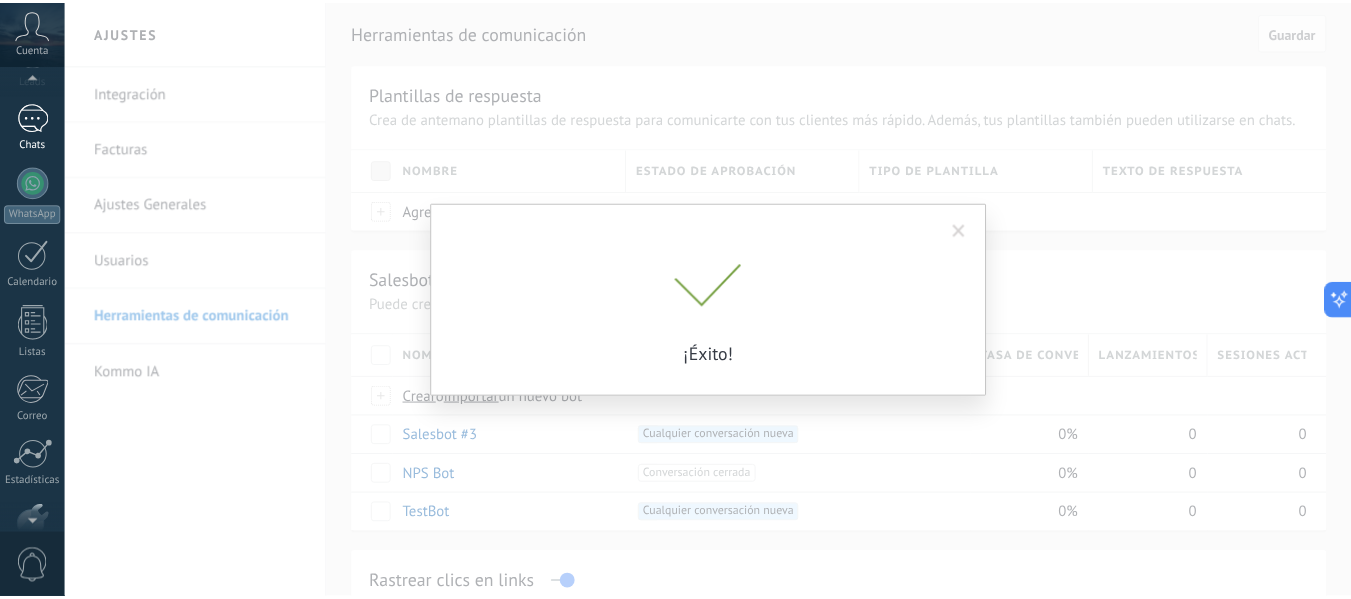 scroll, scrollTop: 0, scrollLeft: 0, axis: both 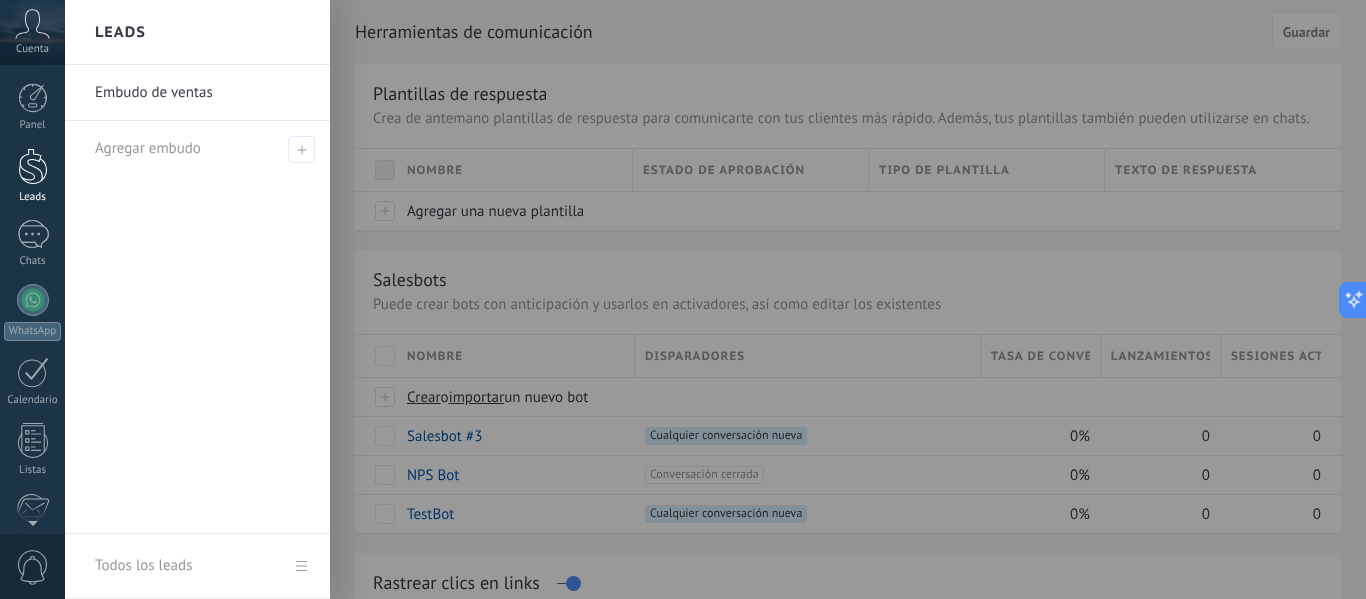 click at bounding box center (33, 166) 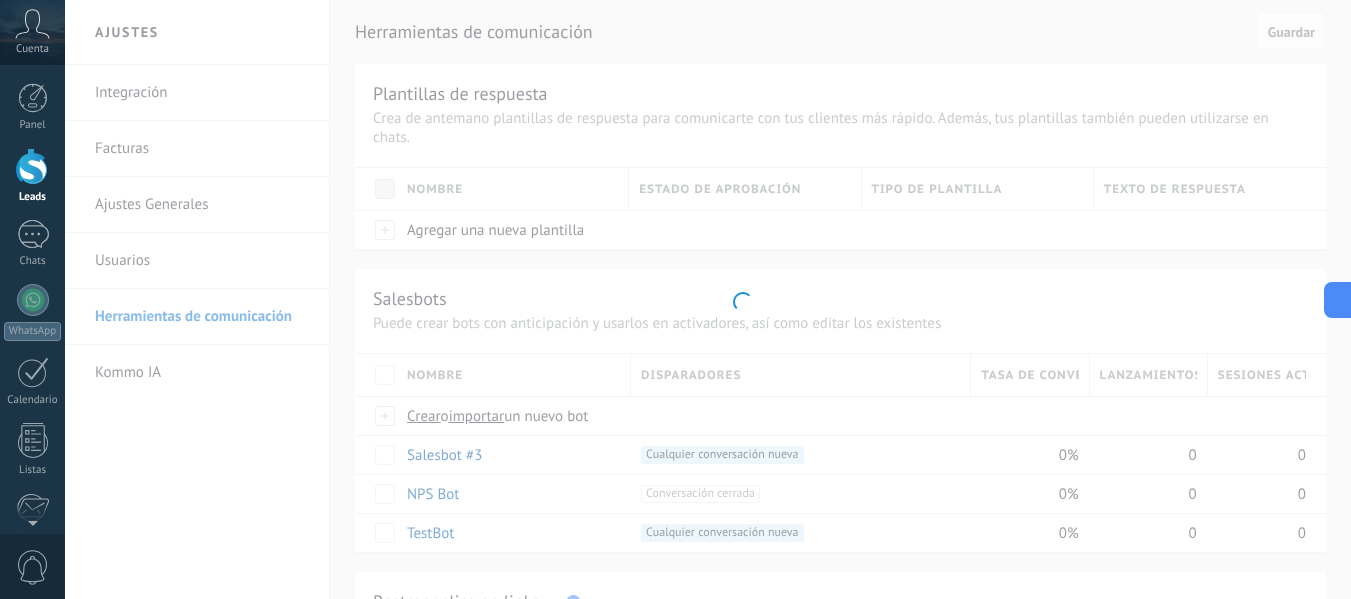 scroll, scrollTop: 0, scrollLeft: 0, axis: both 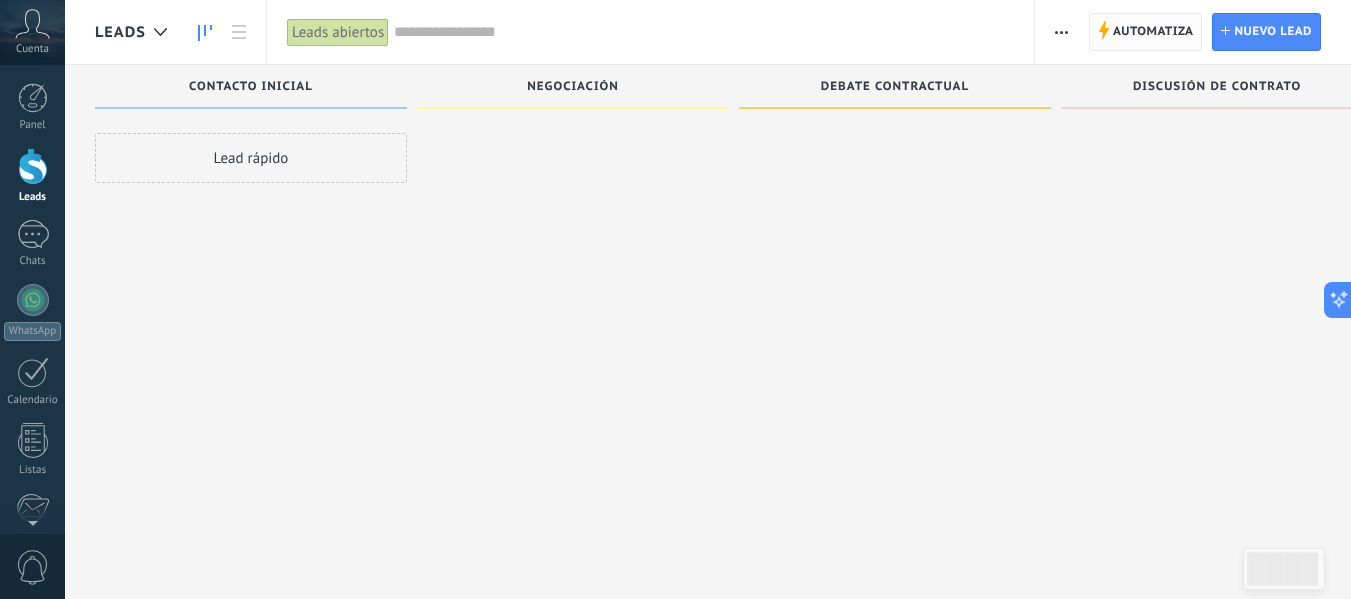 click on "Automatiza" at bounding box center [1153, 32] 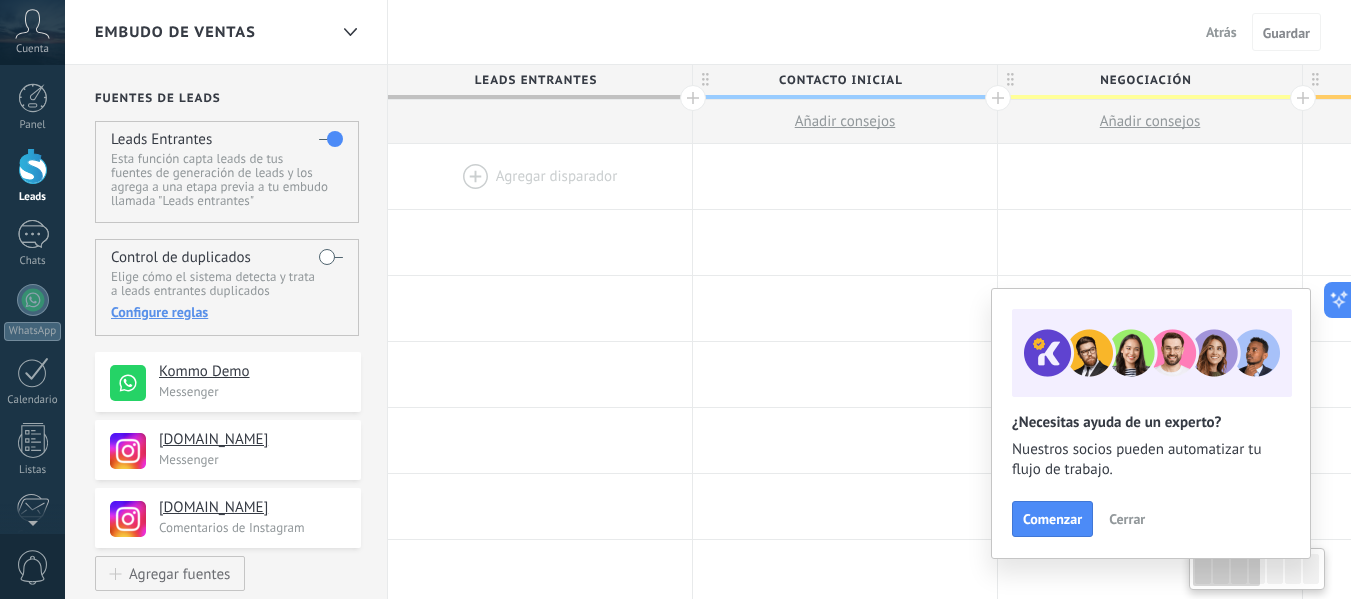 scroll, scrollTop: 0, scrollLeft: 0, axis: both 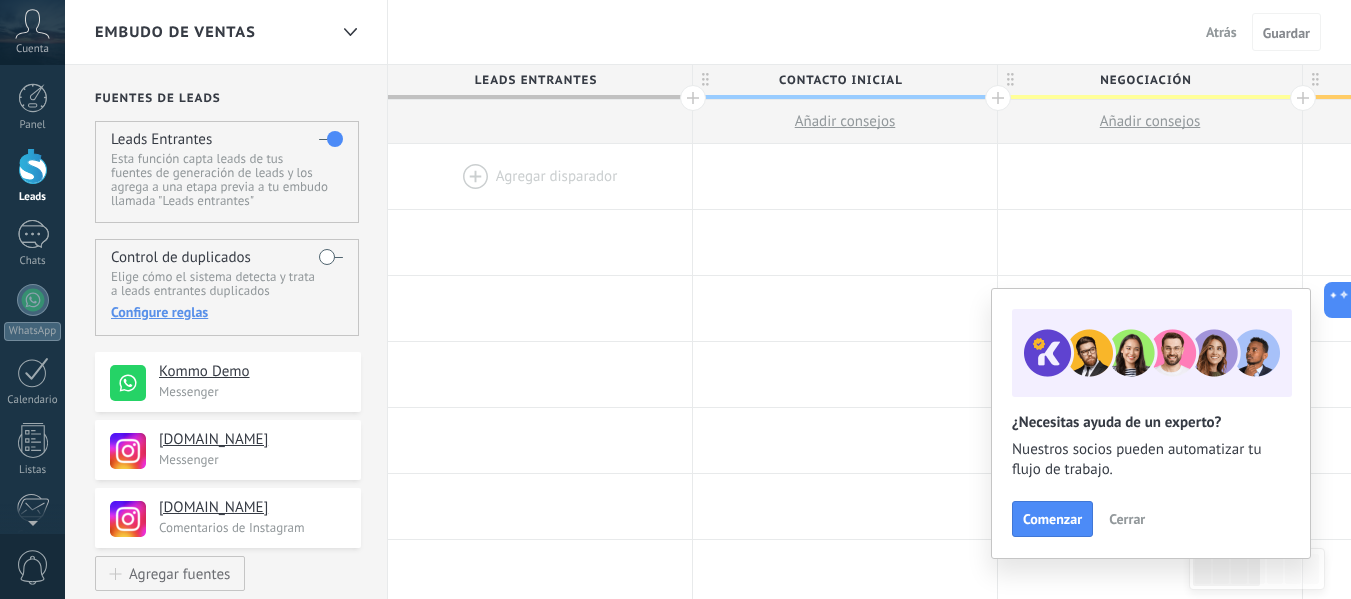 click at bounding box center (540, 176) 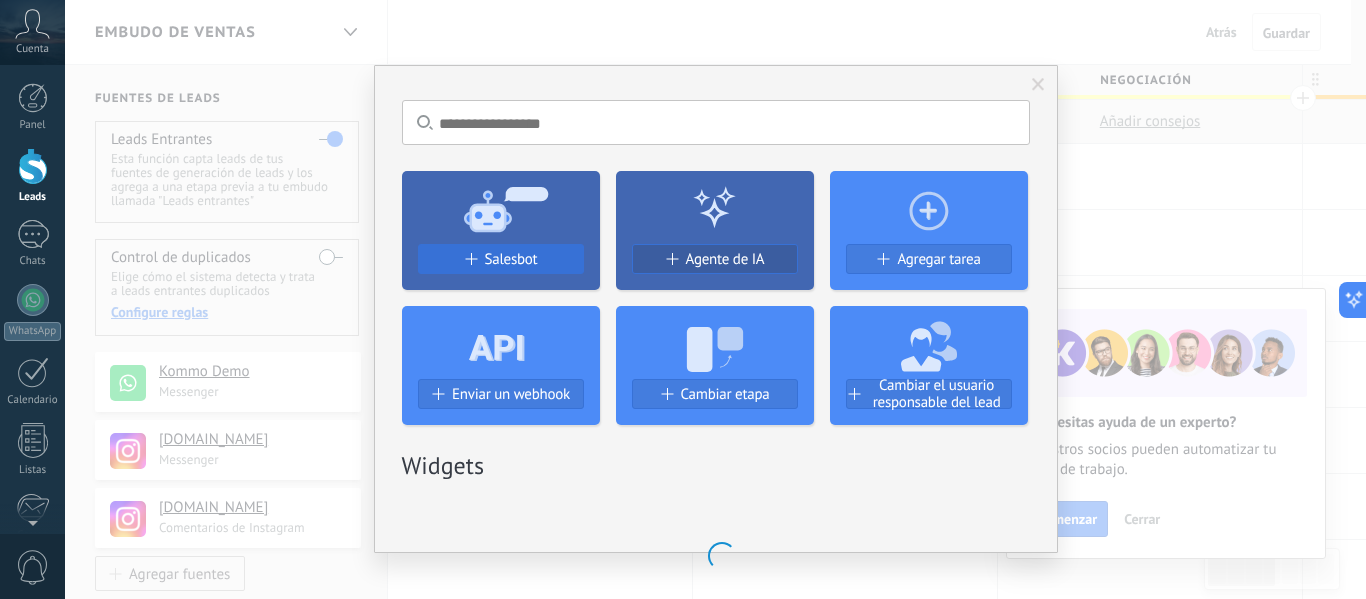 click on "Salesbot" at bounding box center (511, 259) 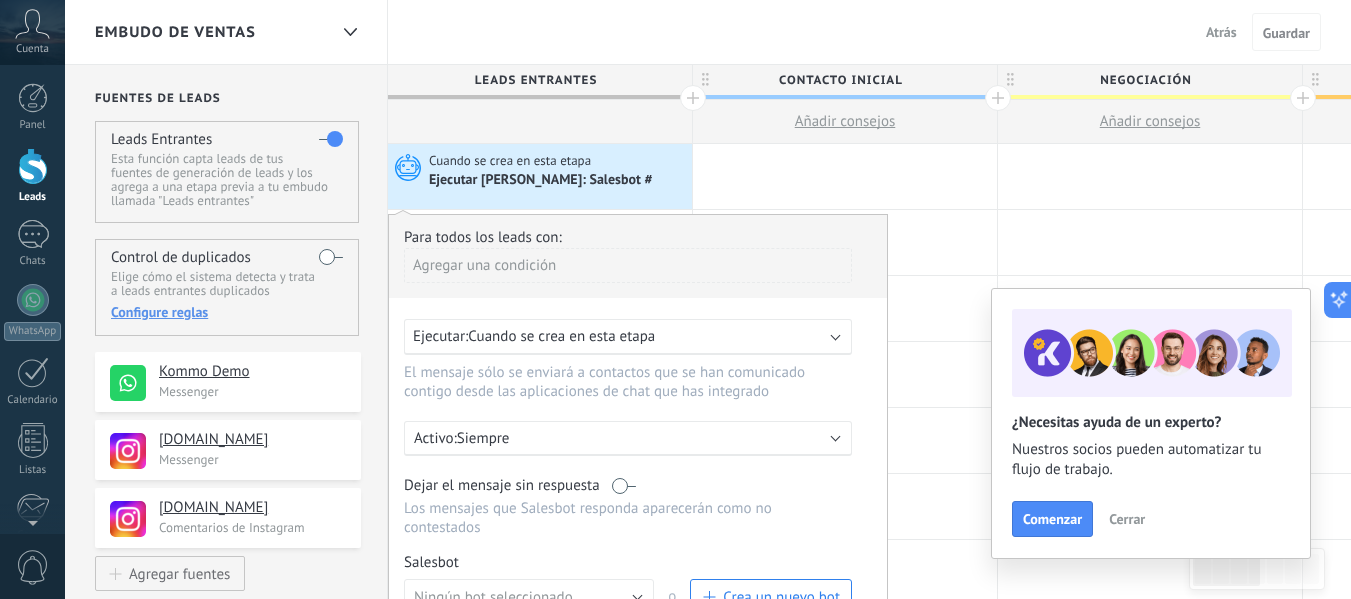 click on "Ejecutar:  Cuando se crea en esta etapa" at bounding box center [620, 336] 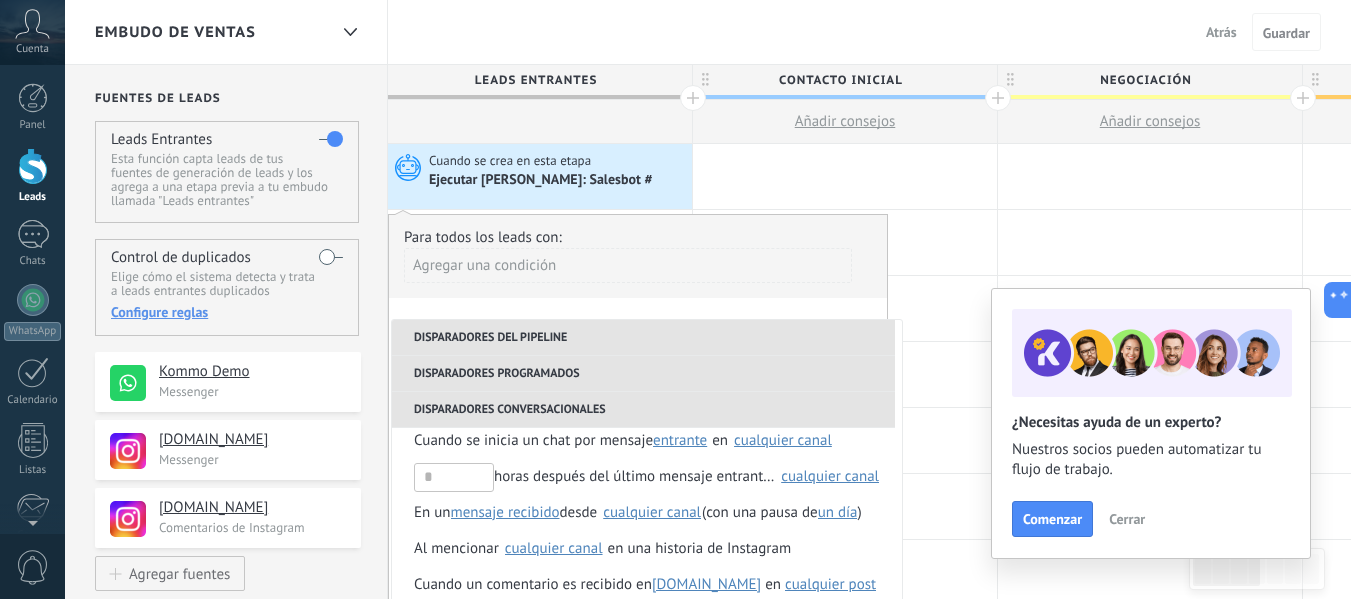 scroll, scrollTop: 236, scrollLeft: 0, axis: vertical 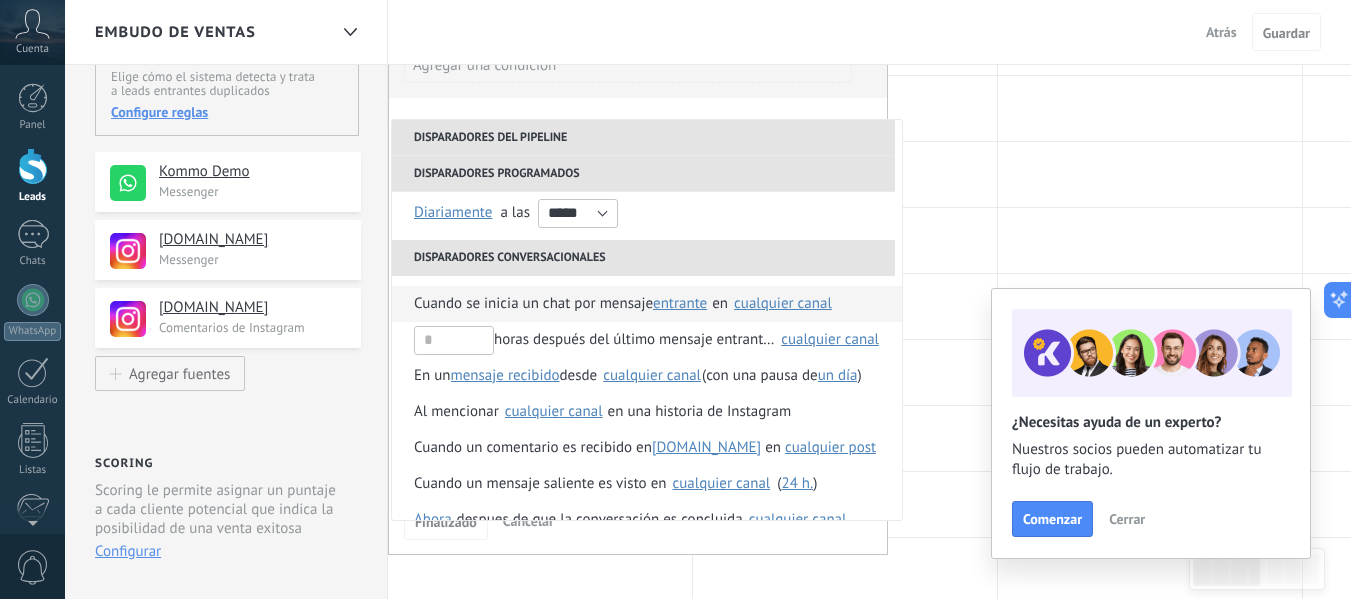 click on "cualquier canal" at bounding box center (783, 303) 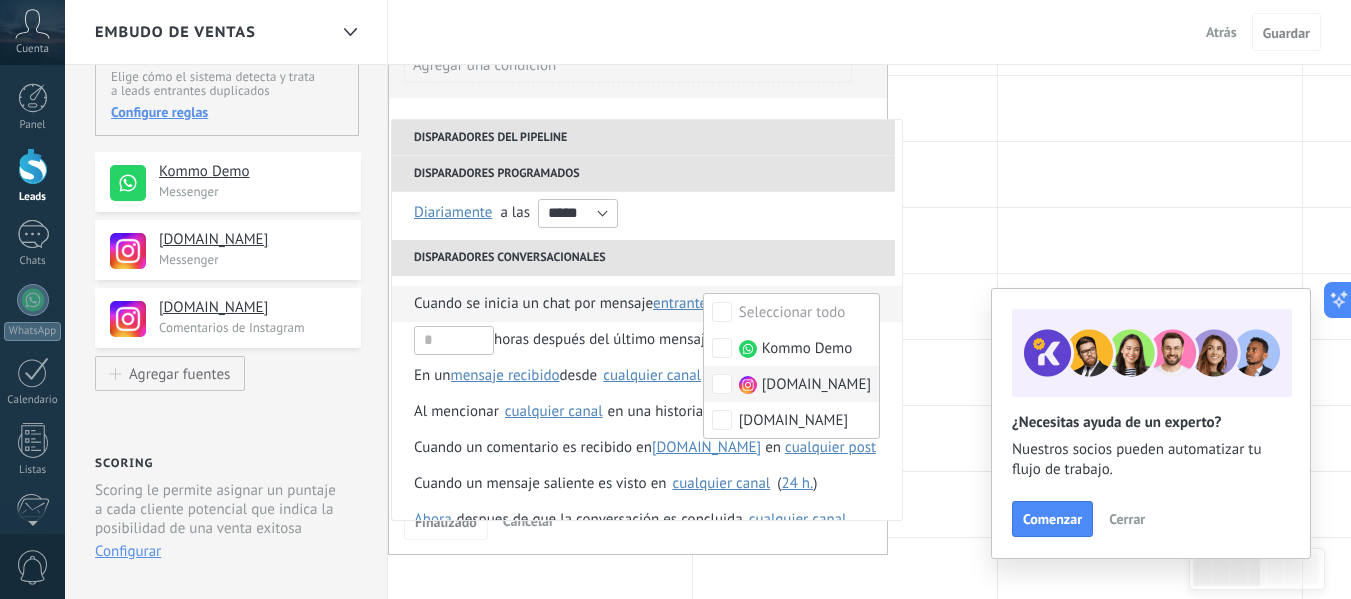 click on "[DOMAIN_NAME]" at bounding box center (791, 384) 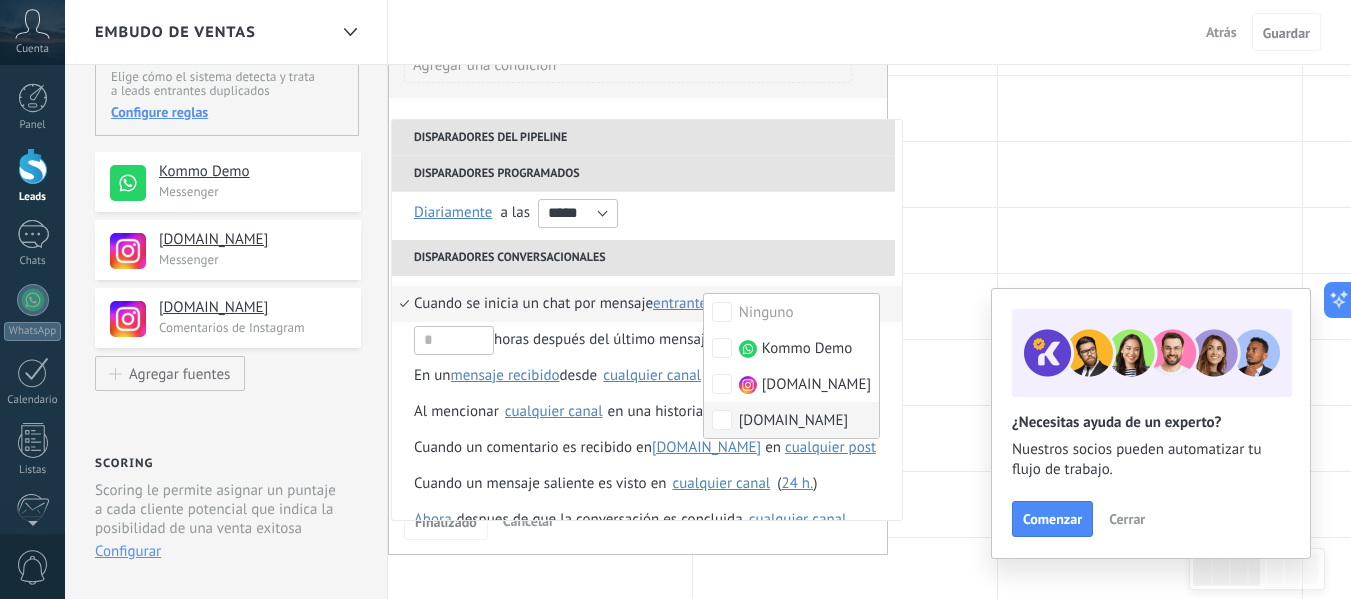 drag, startPoint x: 737, startPoint y: 418, endPoint x: 726, endPoint y: 420, distance: 11.18034 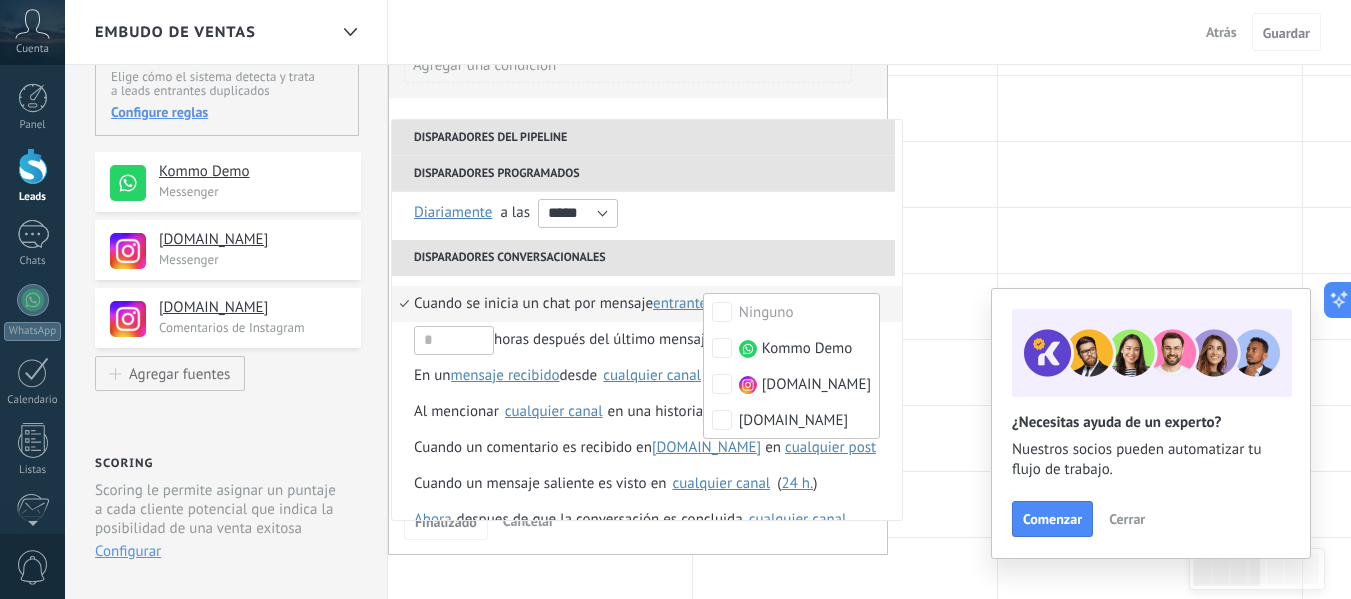 click on "Cuando se inicia un chat por mensaje" at bounding box center (533, 304) 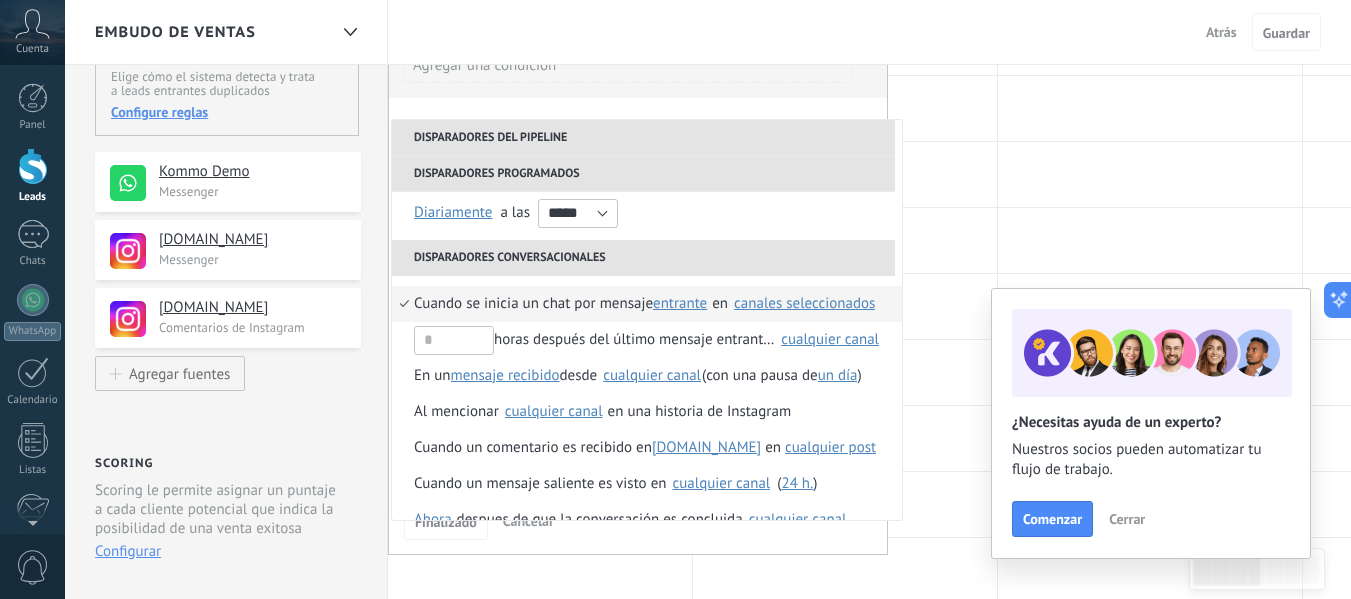 click on "Cuando se inicia un chat por mensaje" at bounding box center (533, 304) 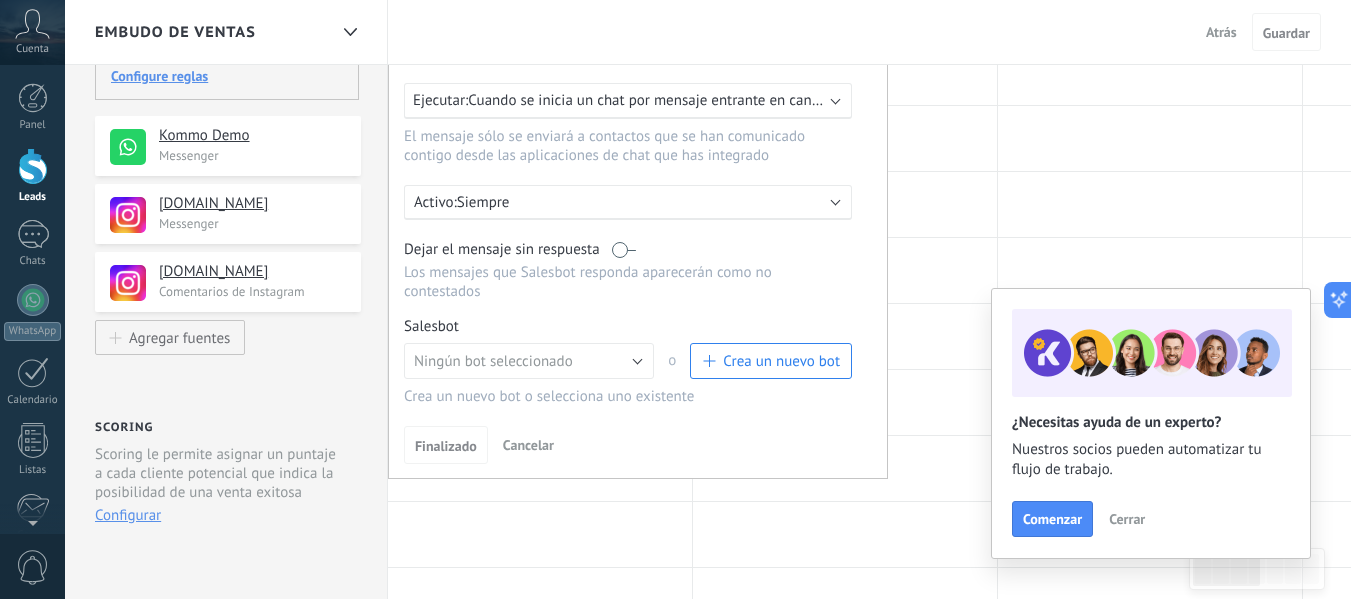 scroll, scrollTop: 300, scrollLeft: 0, axis: vertical 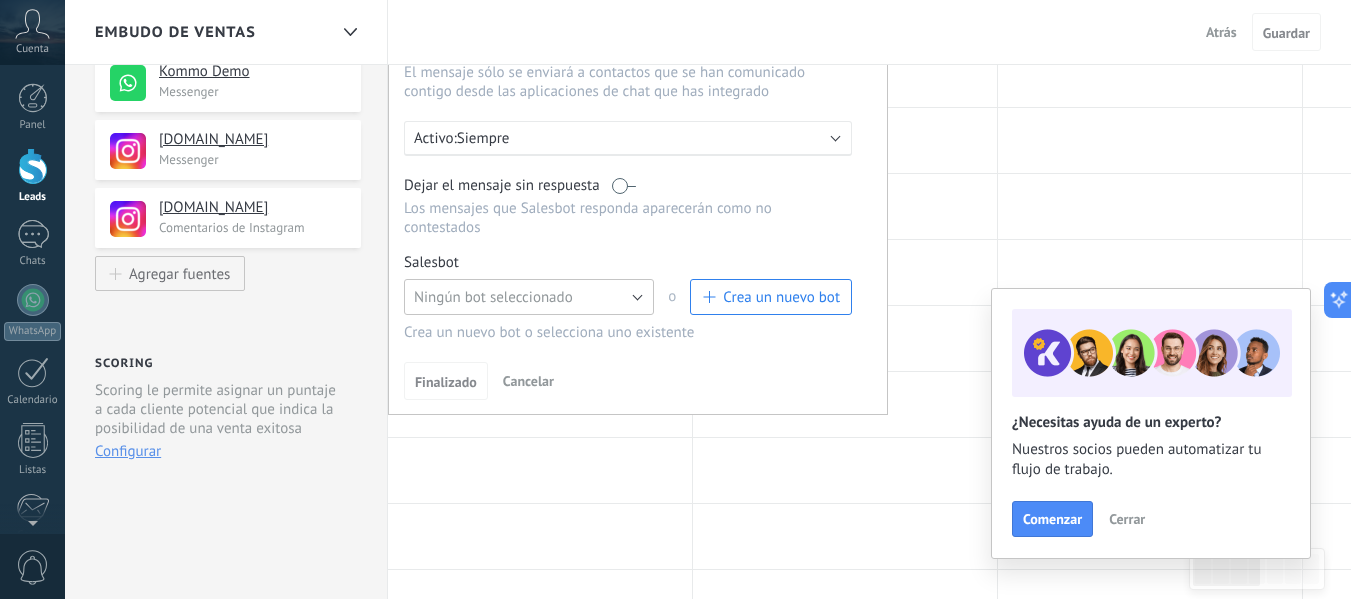 click on "Ningún bot seleccionado" at bounding box center [493, 297] 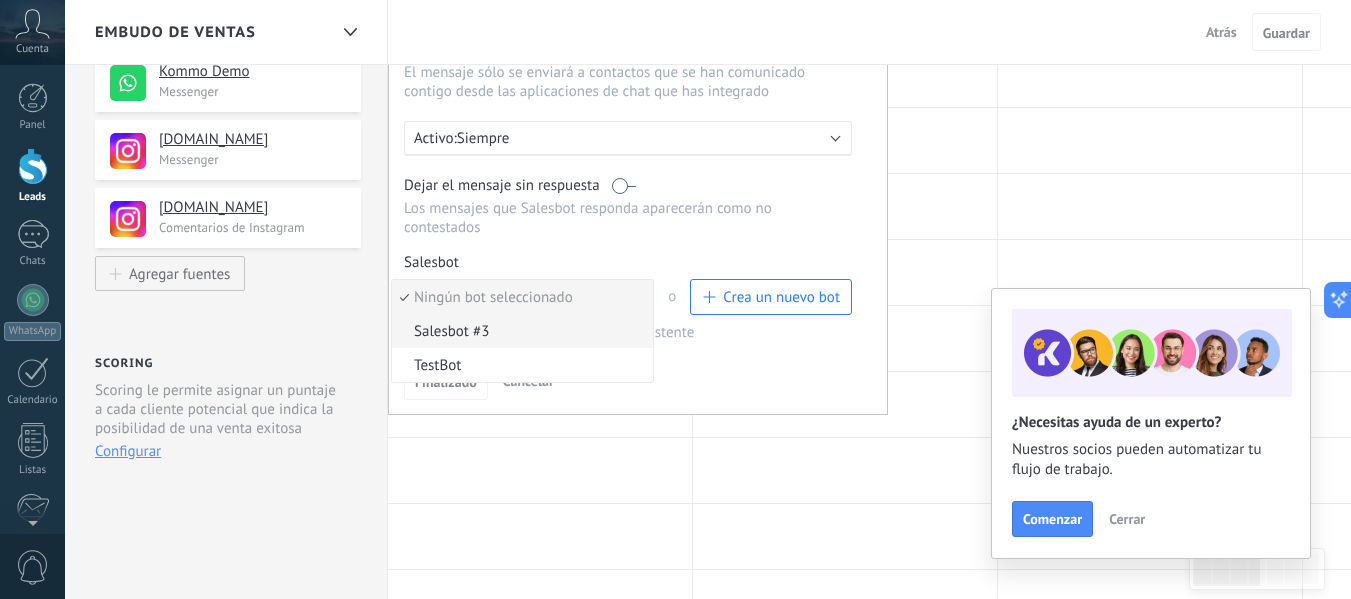 click on "Salesbot #3" at bounding box center [519, 331] 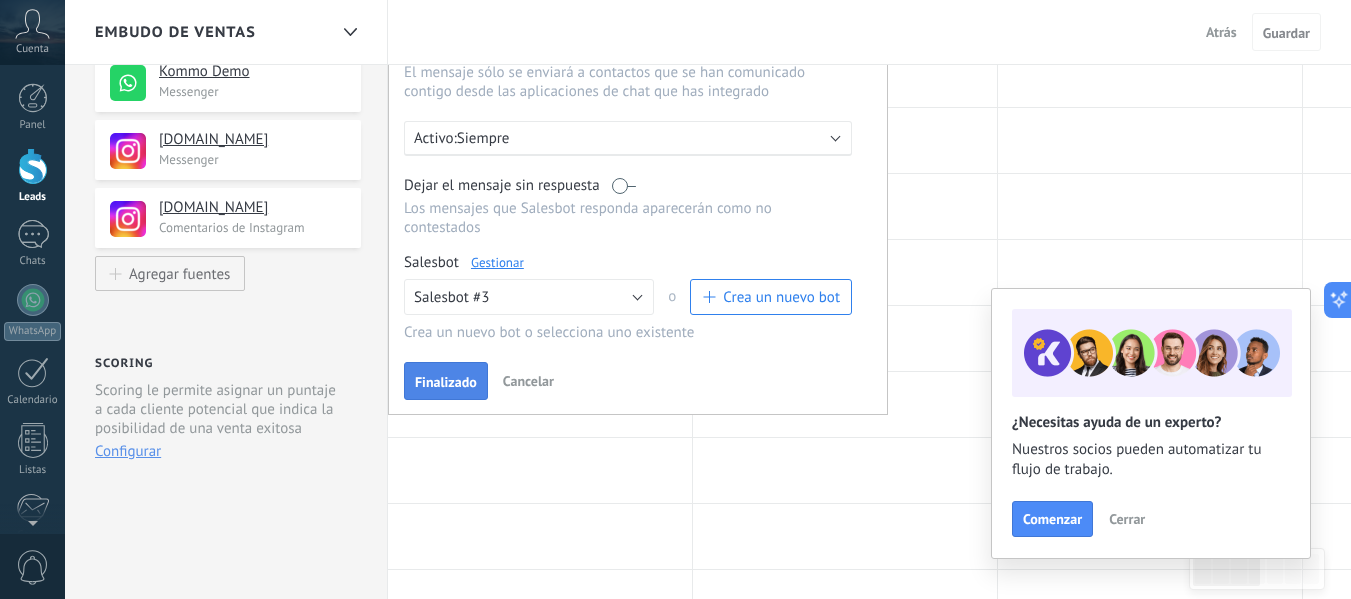click on "Finalizado" at bounding box center (446, 381) 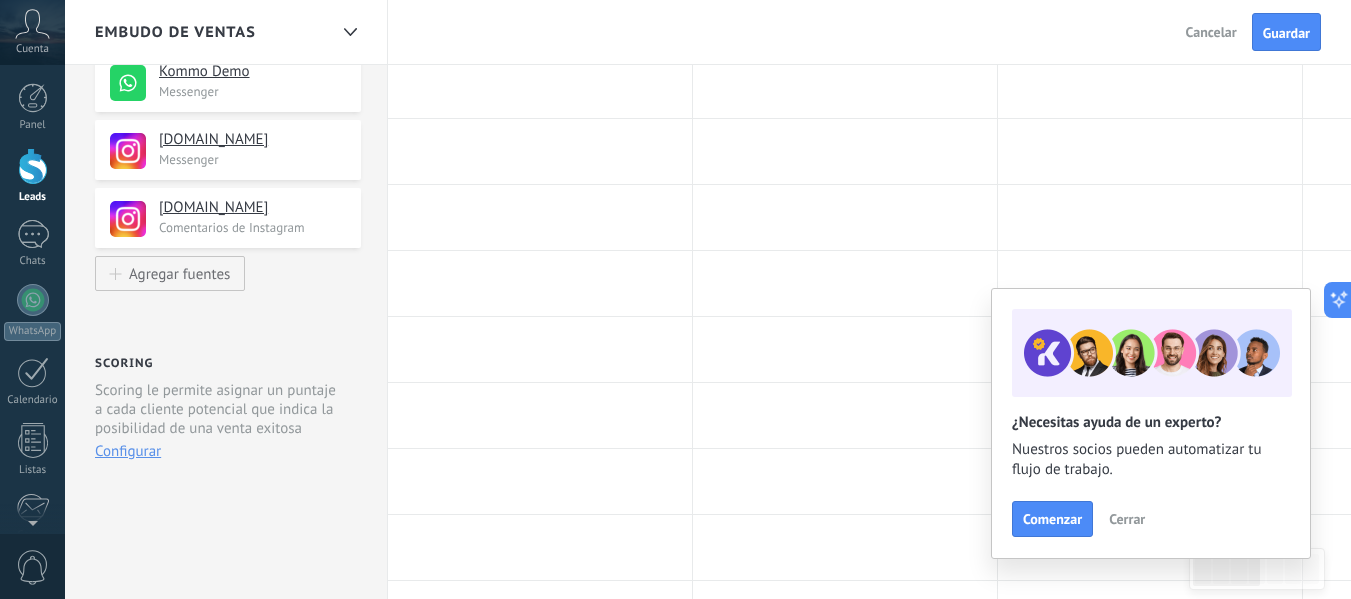 click on "Cerrar" at bounding box center [1127, 519] 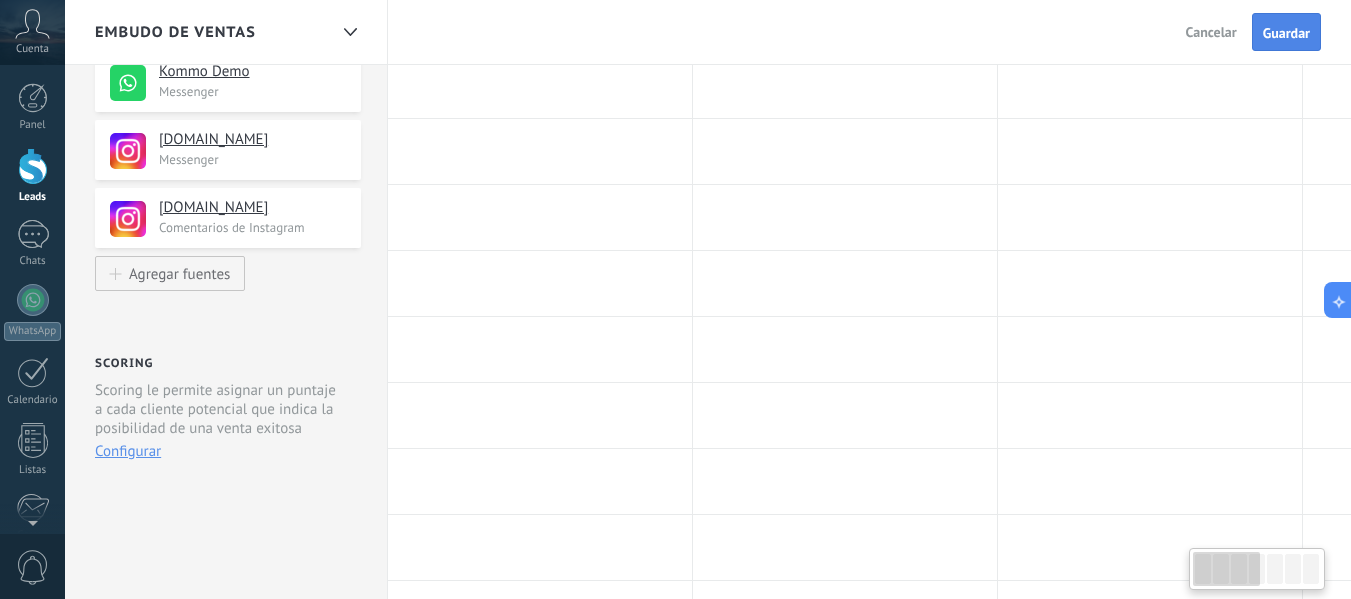 click on "Guardar" at bounding box center [1286, 32] 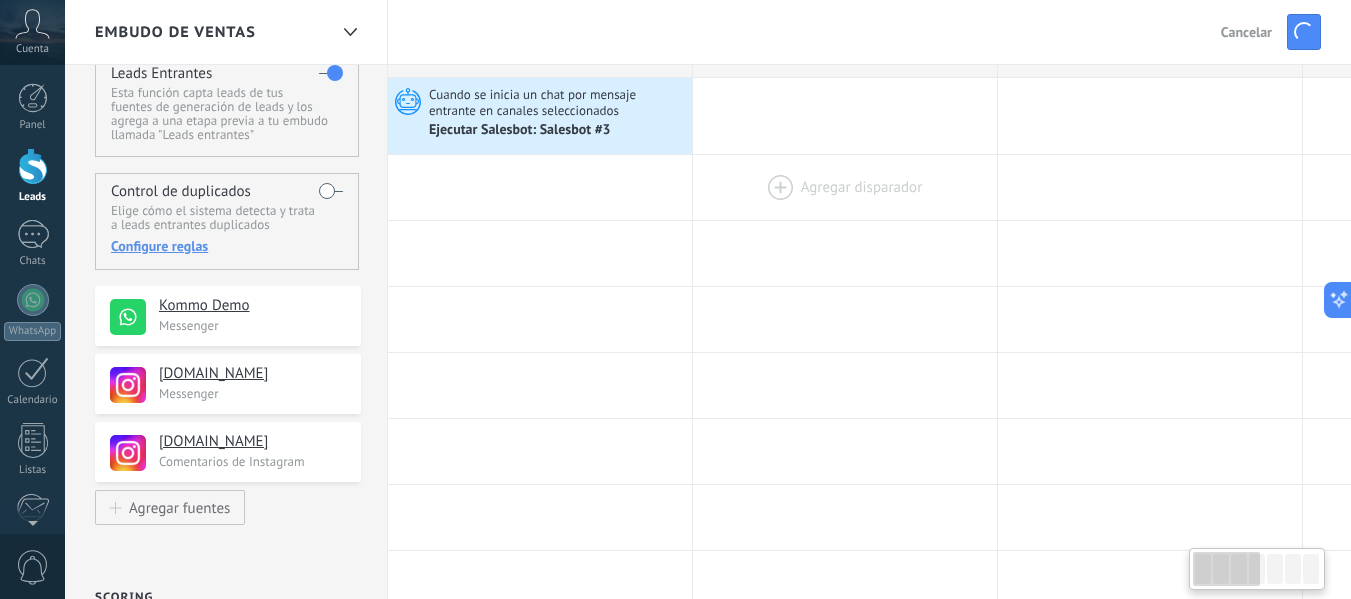 scroll, scrollTop: 0, scrollLeft: 0, axis: both 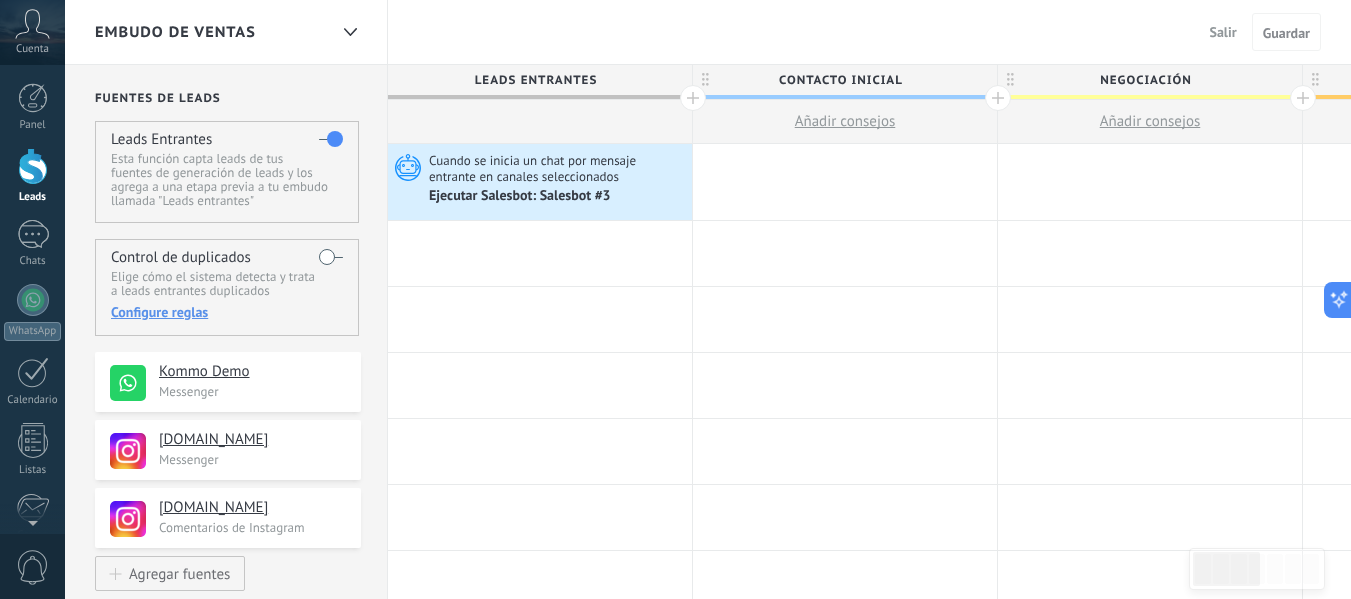 click 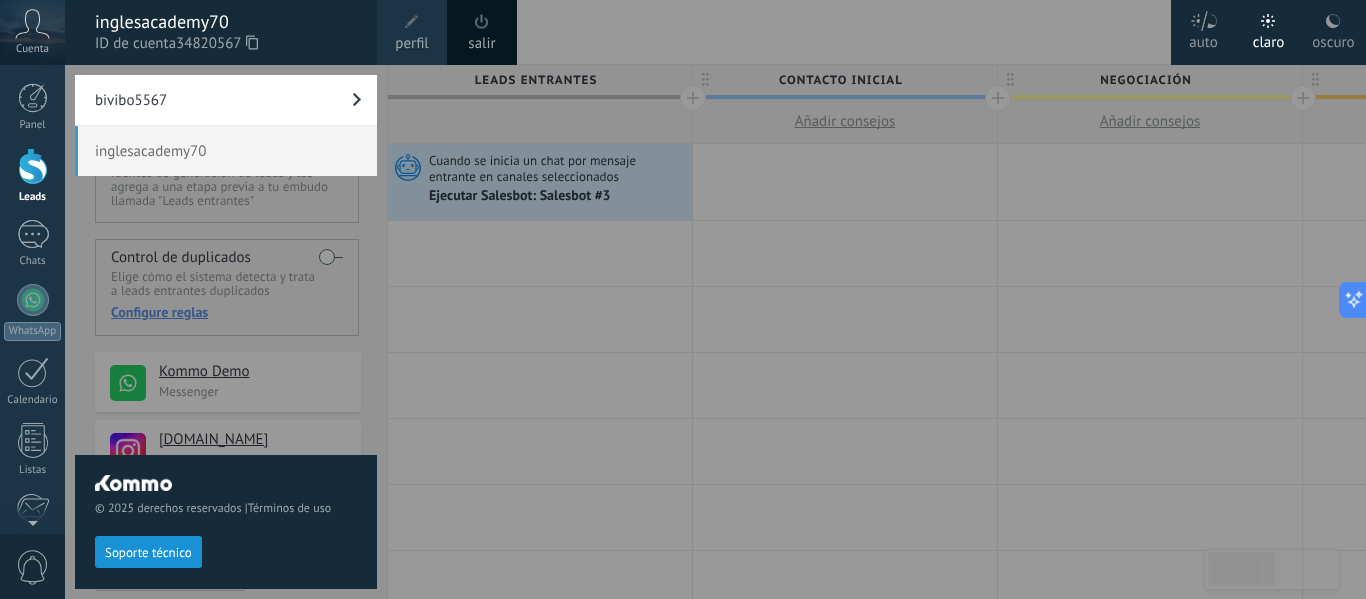click at bounding box center [482, 21] 